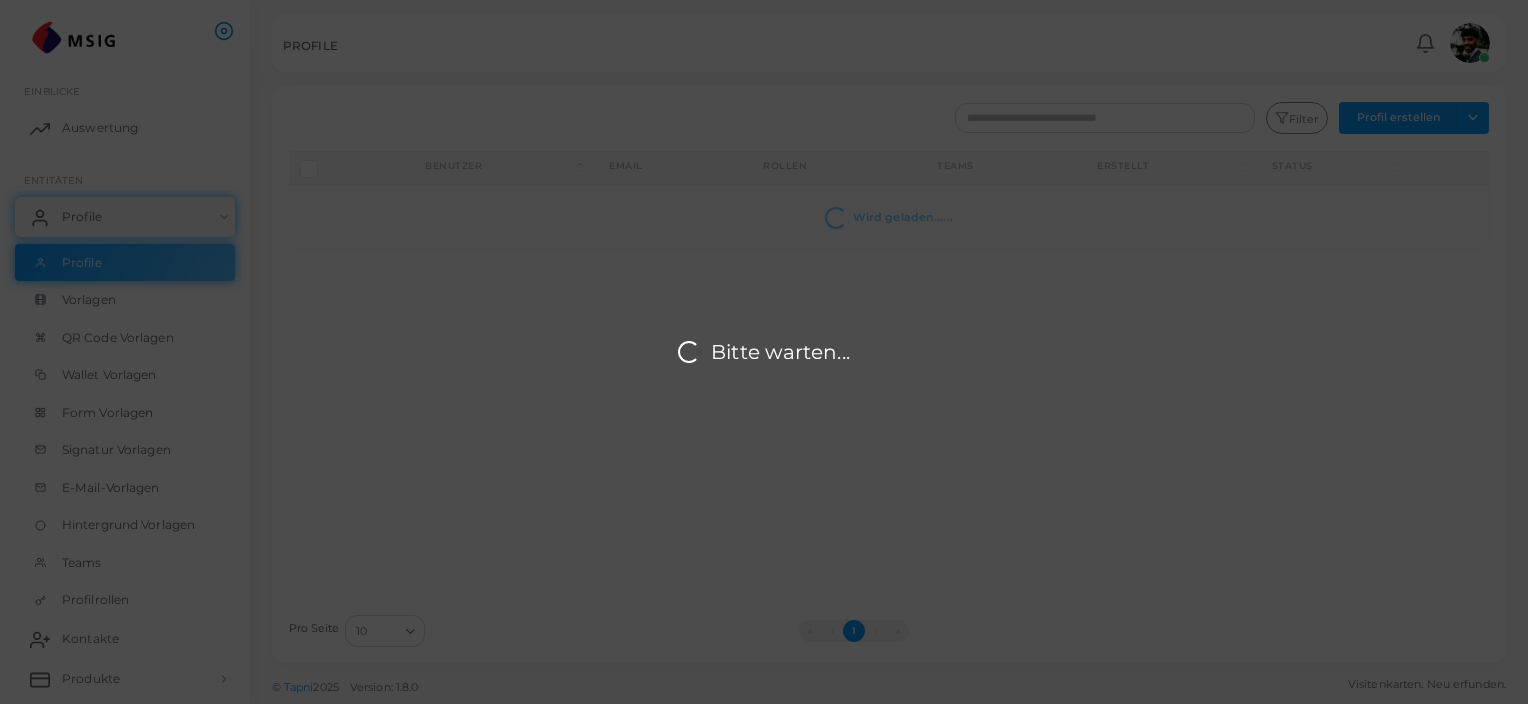 scroll, scrollTop: 0, scrollLeft: 0, axis: both 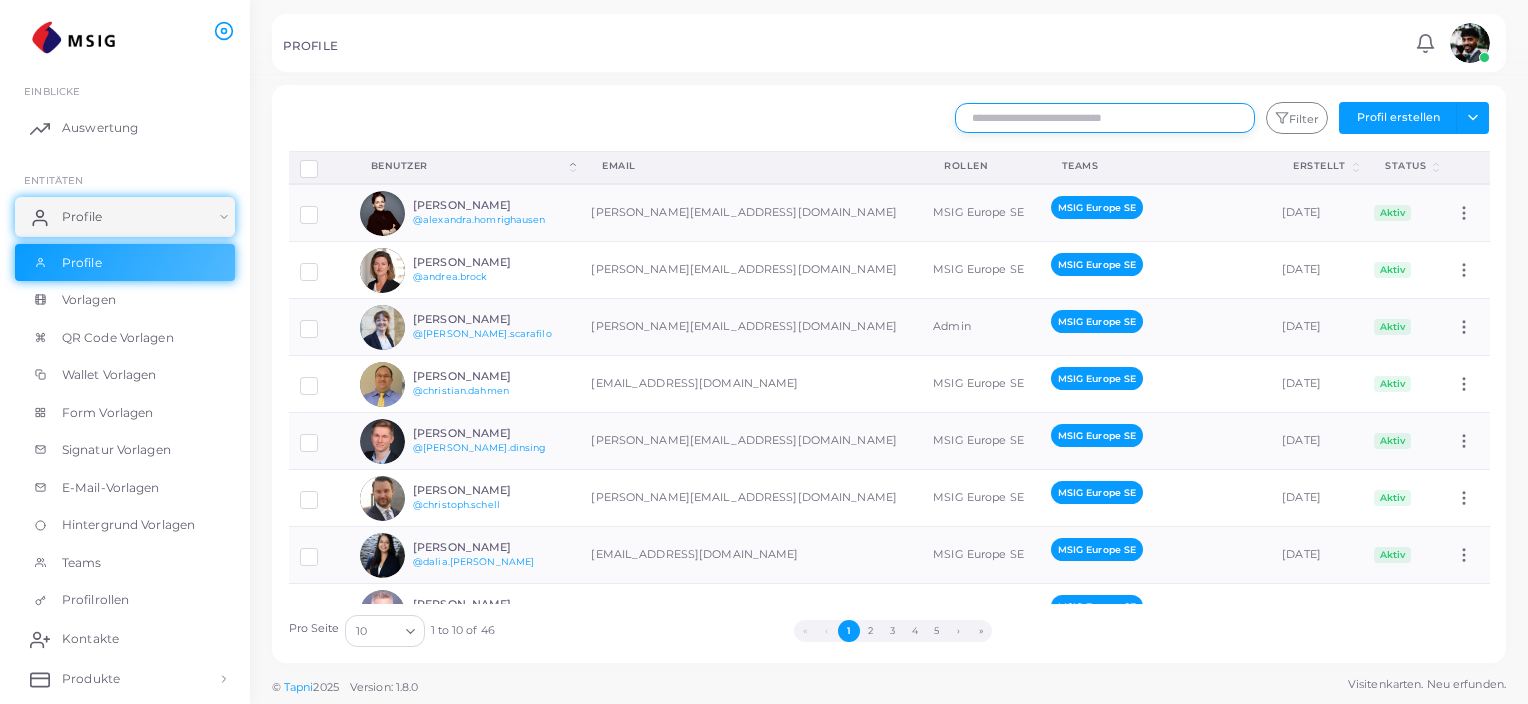 click at bounding box center [1105, 118] 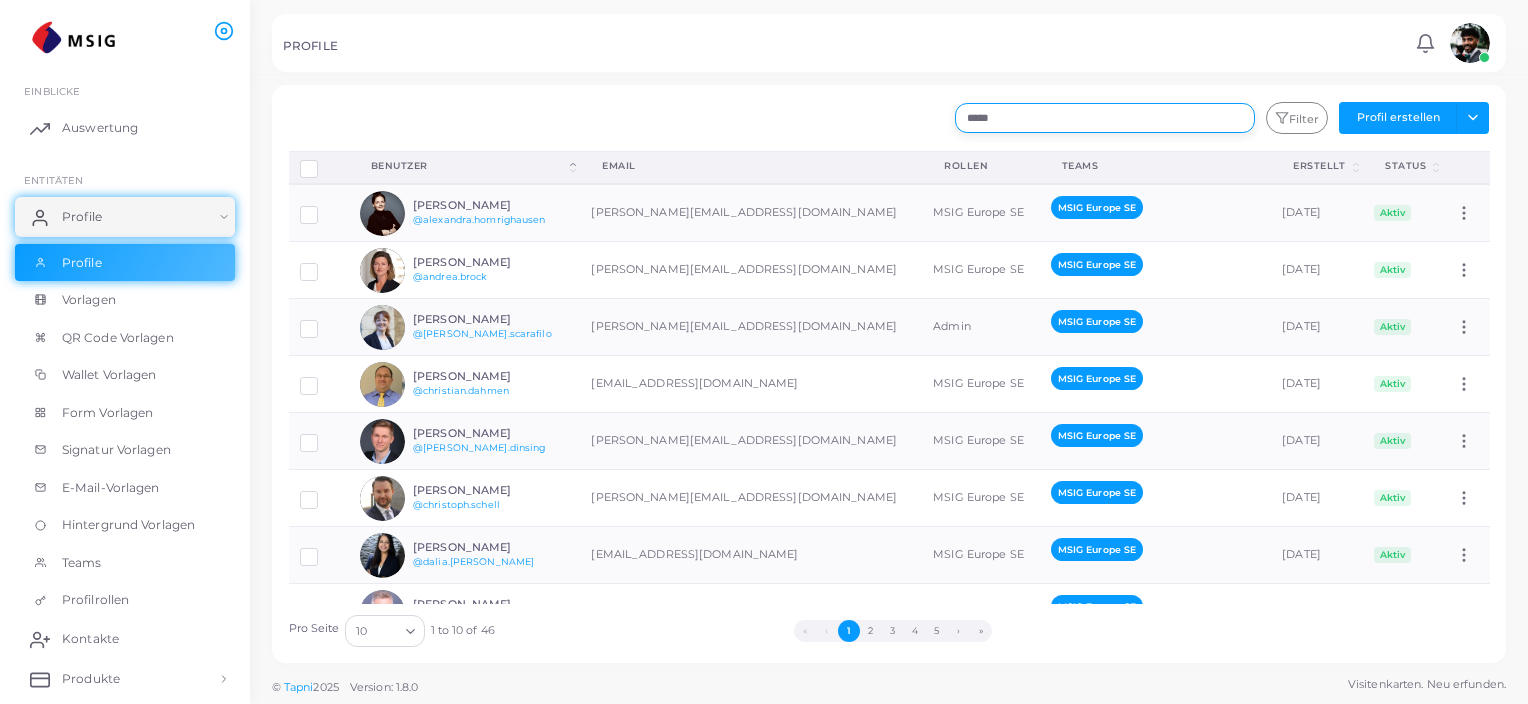 type on "*****" 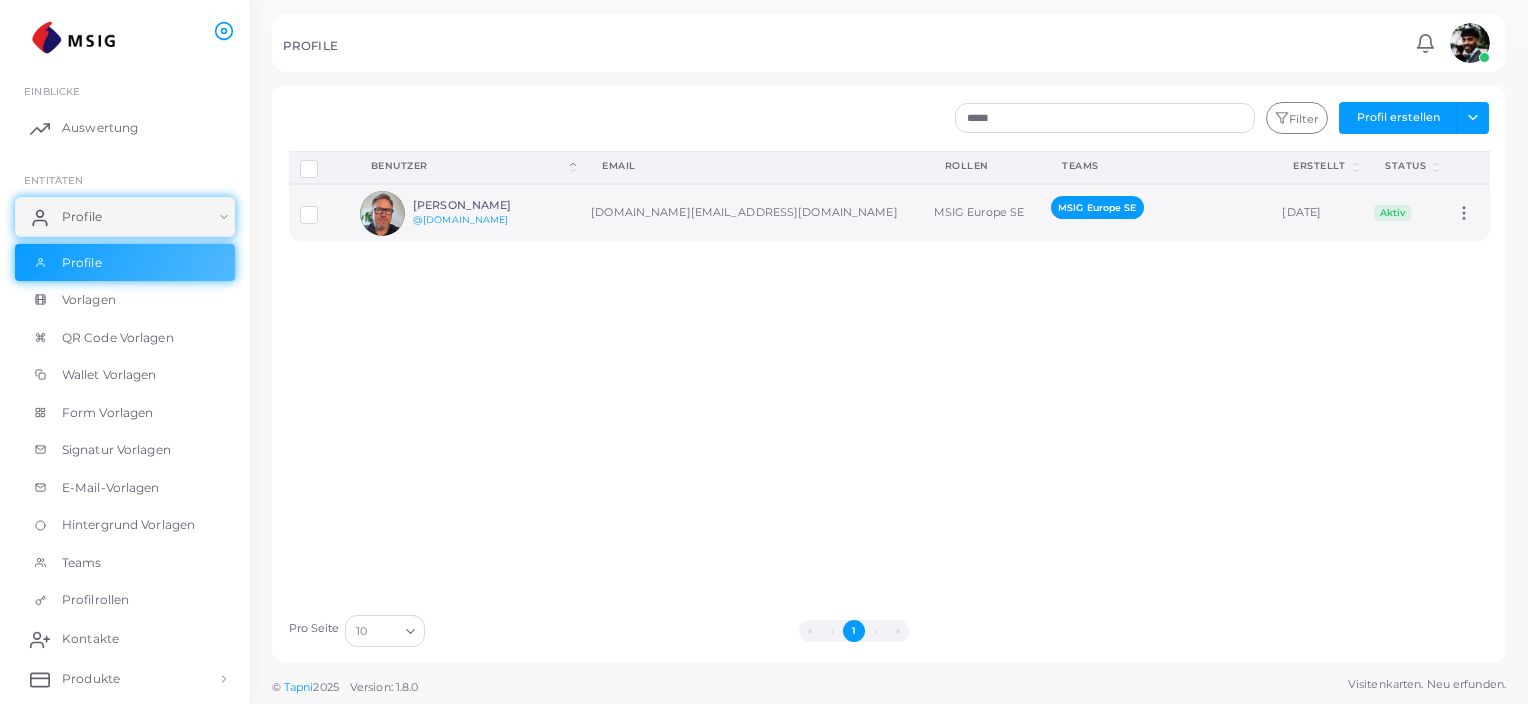 click on "[PERSON_NAME]  @[DOMAIN_NAME]" at bounding box center (486, 213) 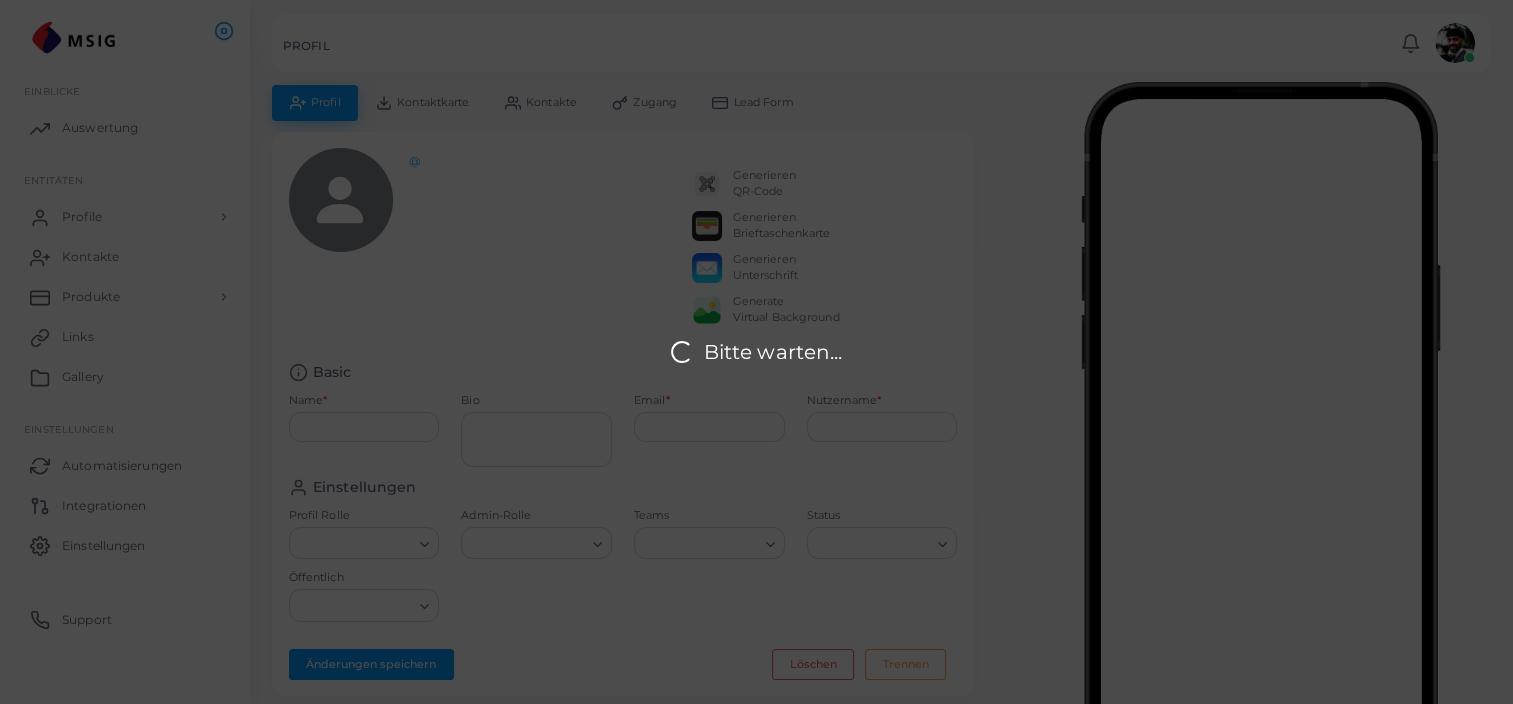 type on "*********" 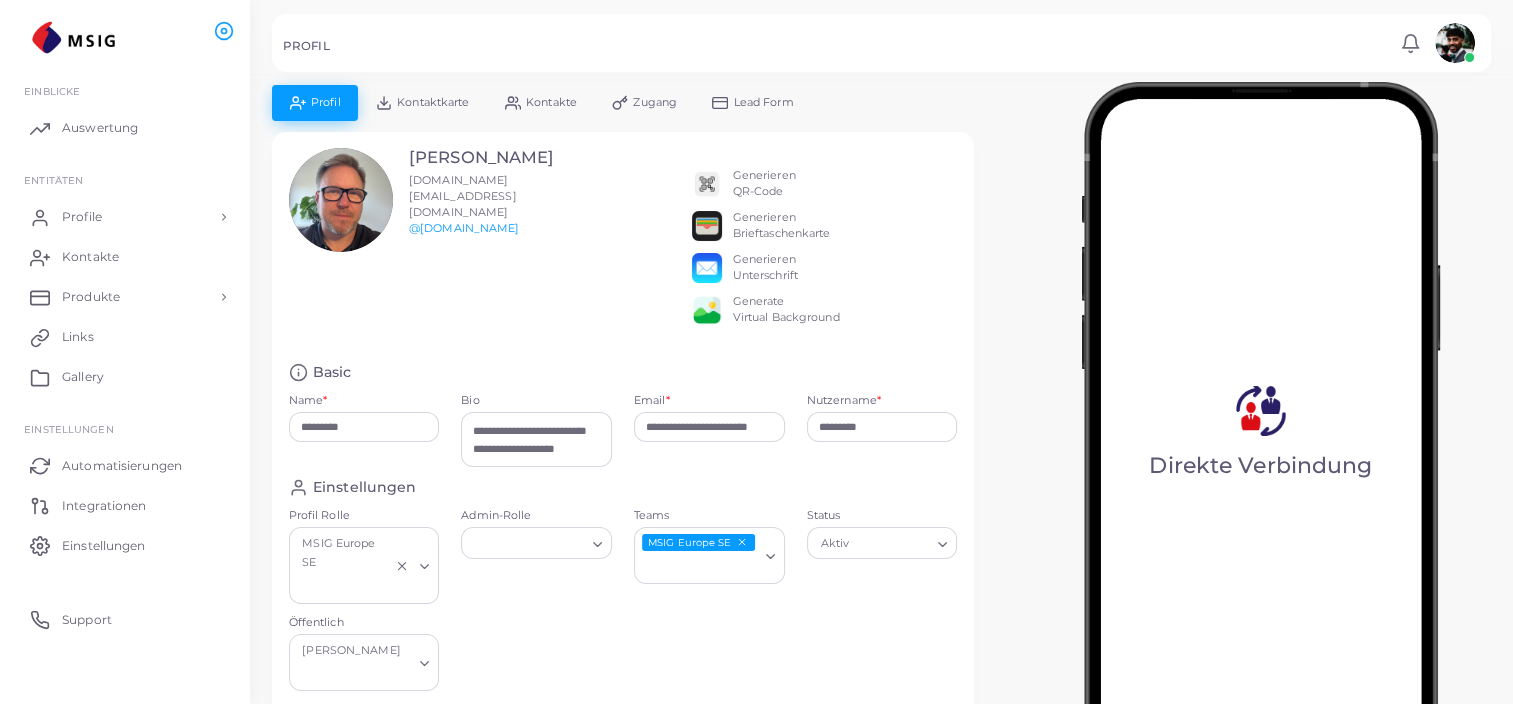 click at bounding box center (707, 310) 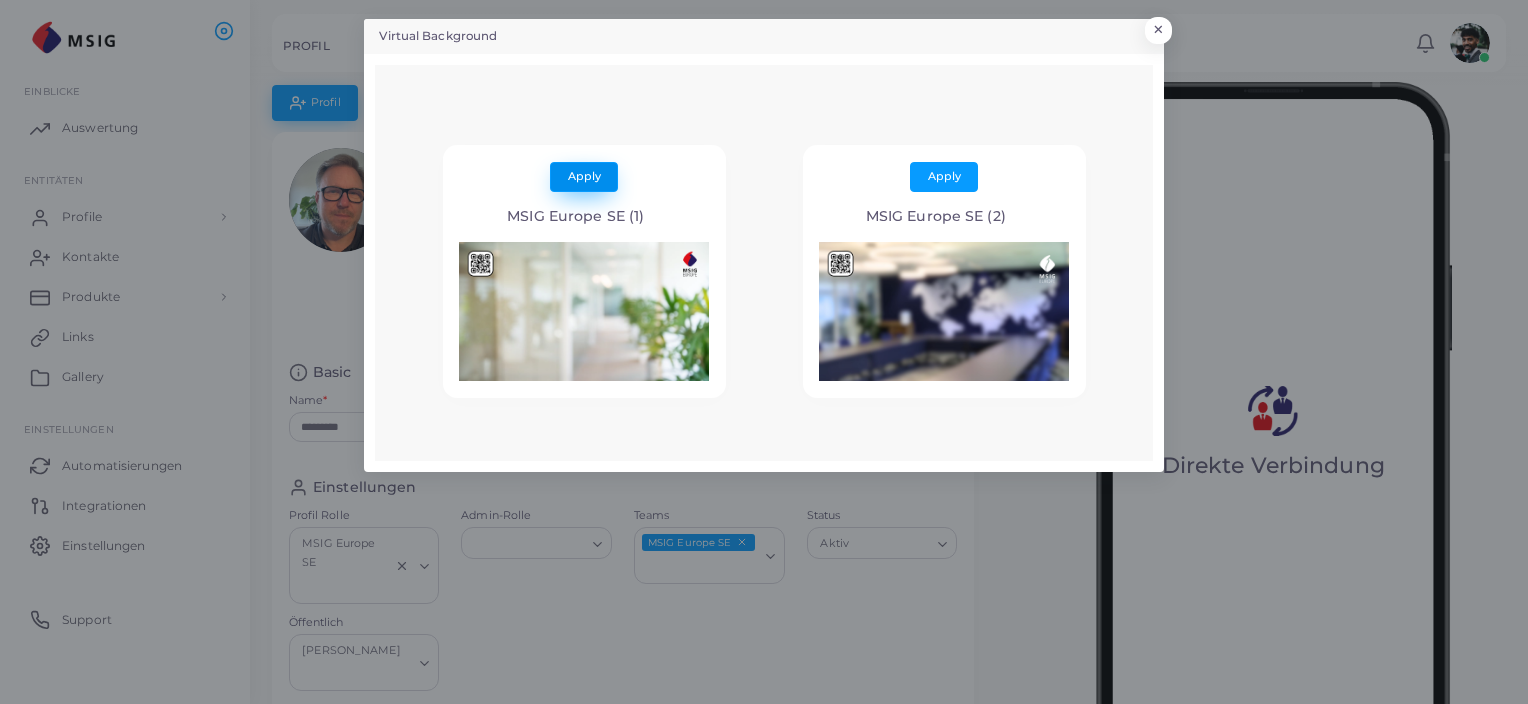 click on "Apply" at bounding box center (584, 176) 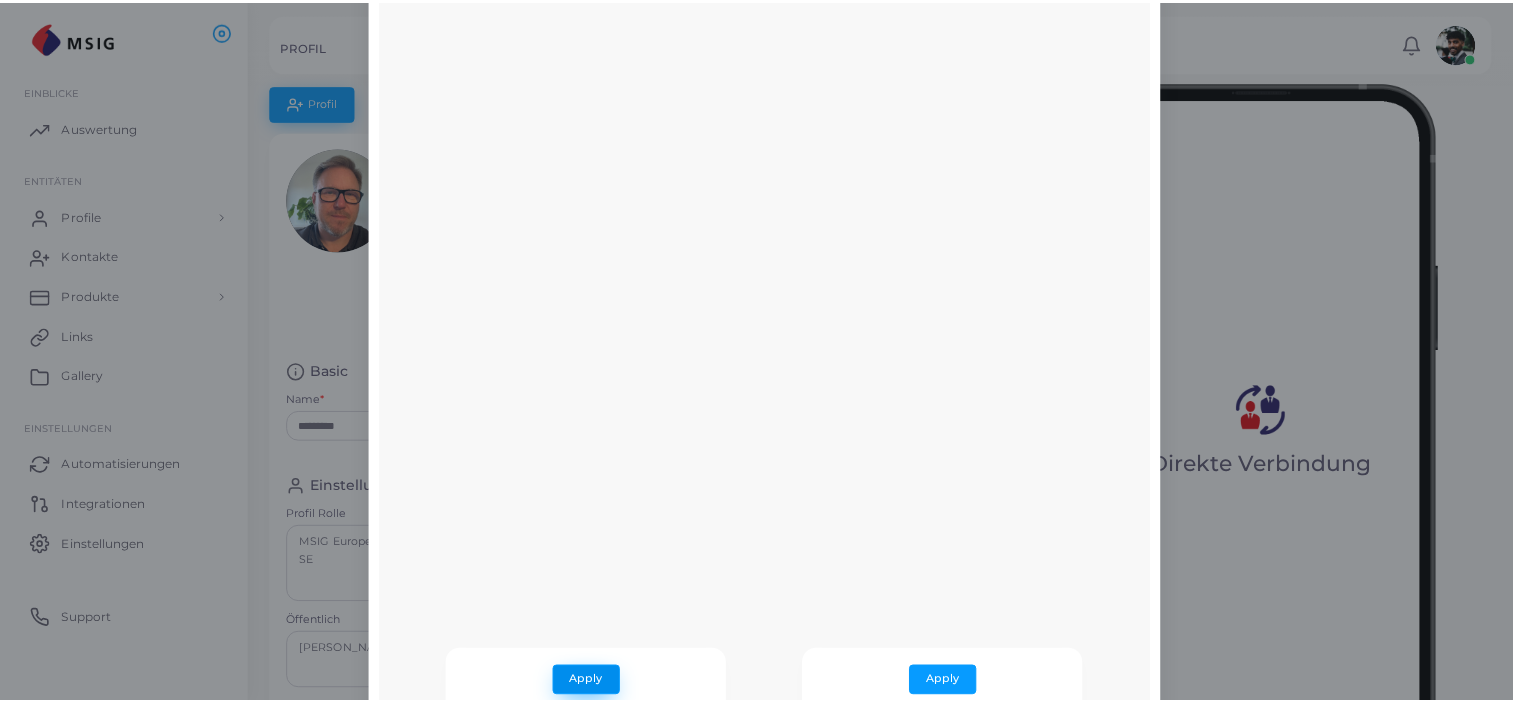 scroll, scrollTop: 87, scrollLeft: 0, axis: vertical 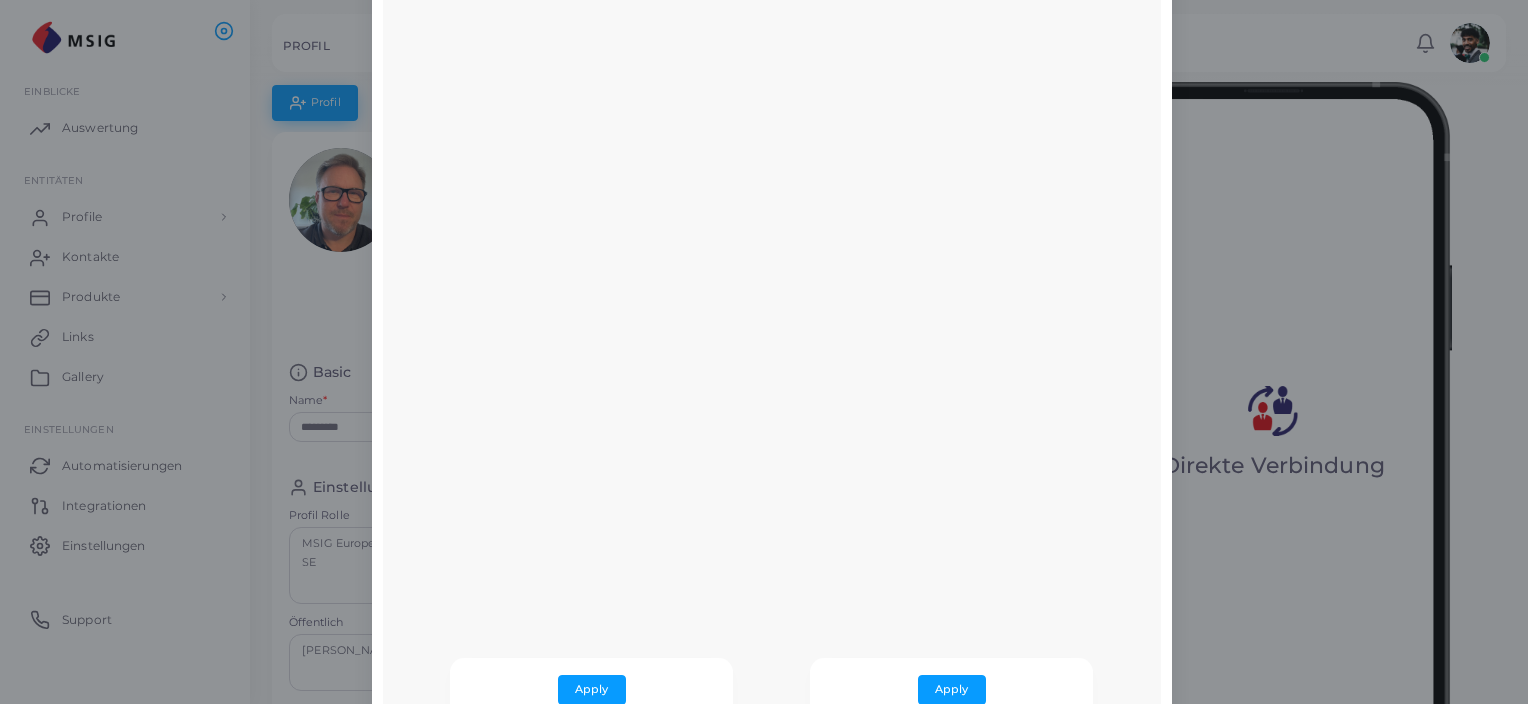 click on "Virtual Background × Apply  MSIG Europe SE (1)  Apply  MSIG Europe SE (2)" at bounding box center [764, 352] 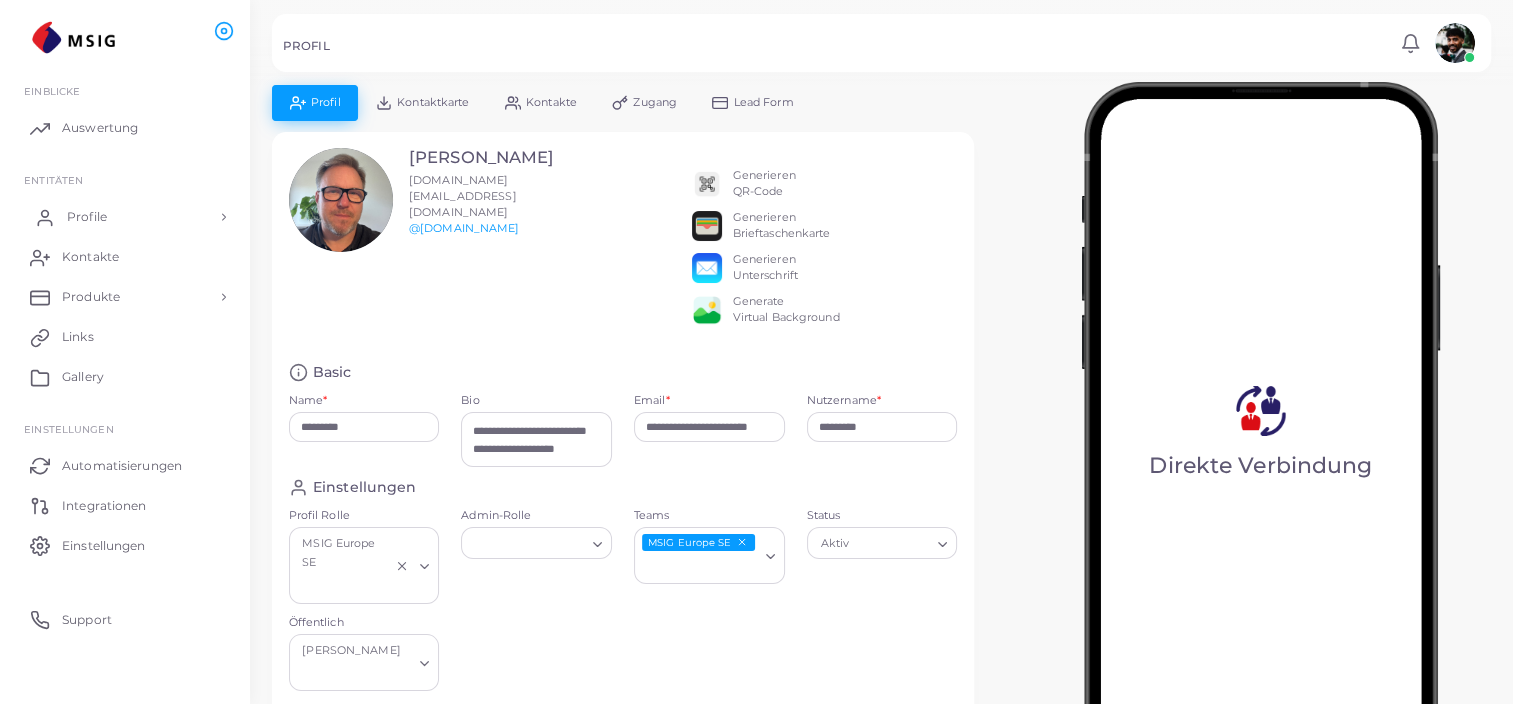 click on "Profile" at bounding box center [125, 217] 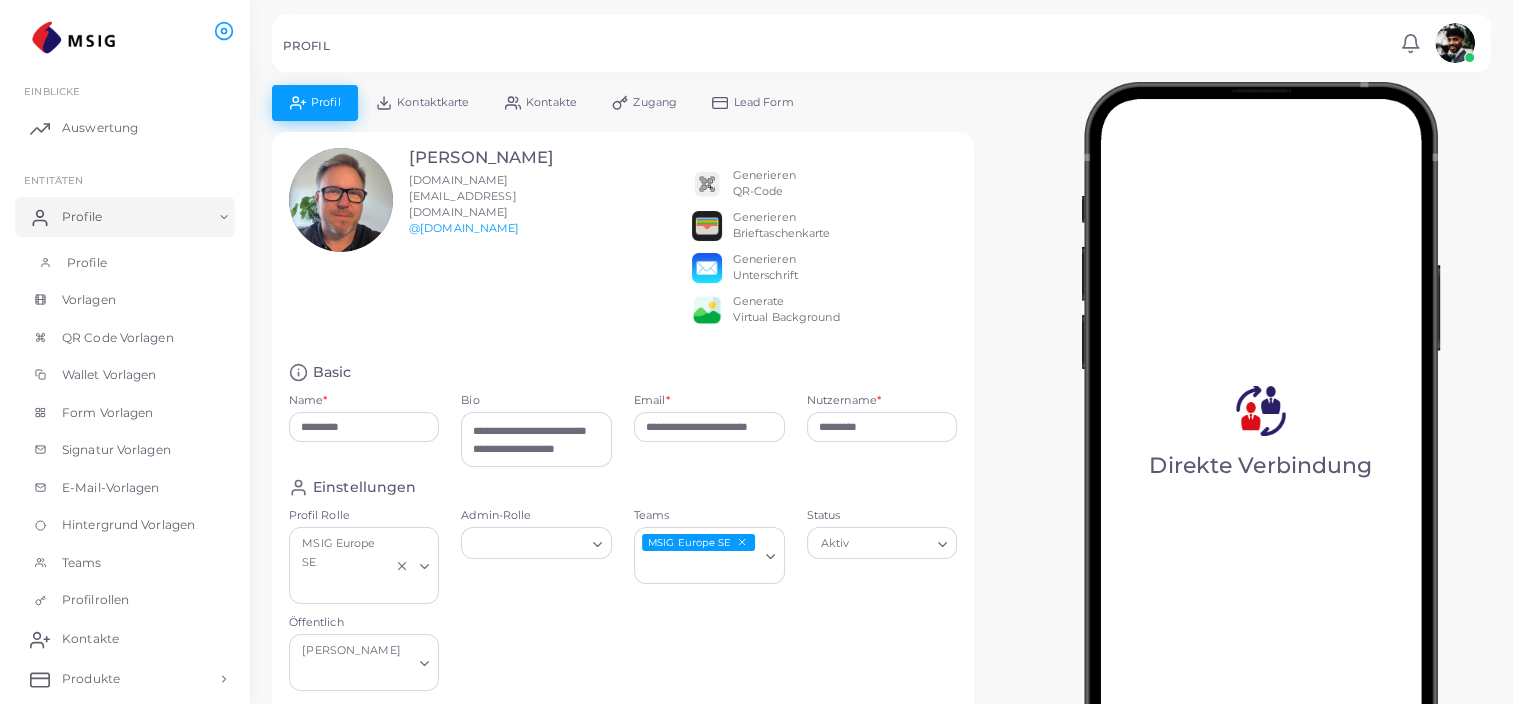 click on "Profile" at bounding box center (125, 263) 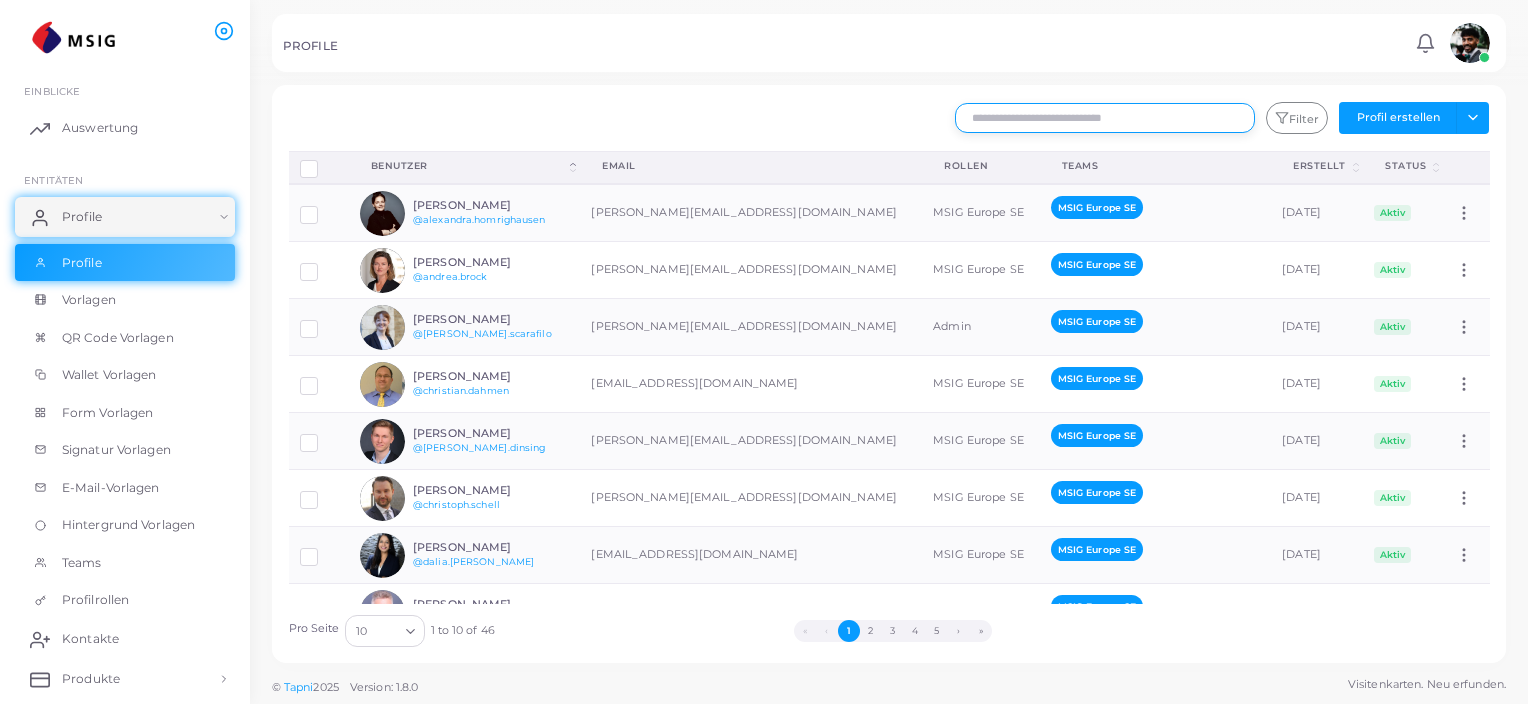 click at bounding box center (1105, 118) 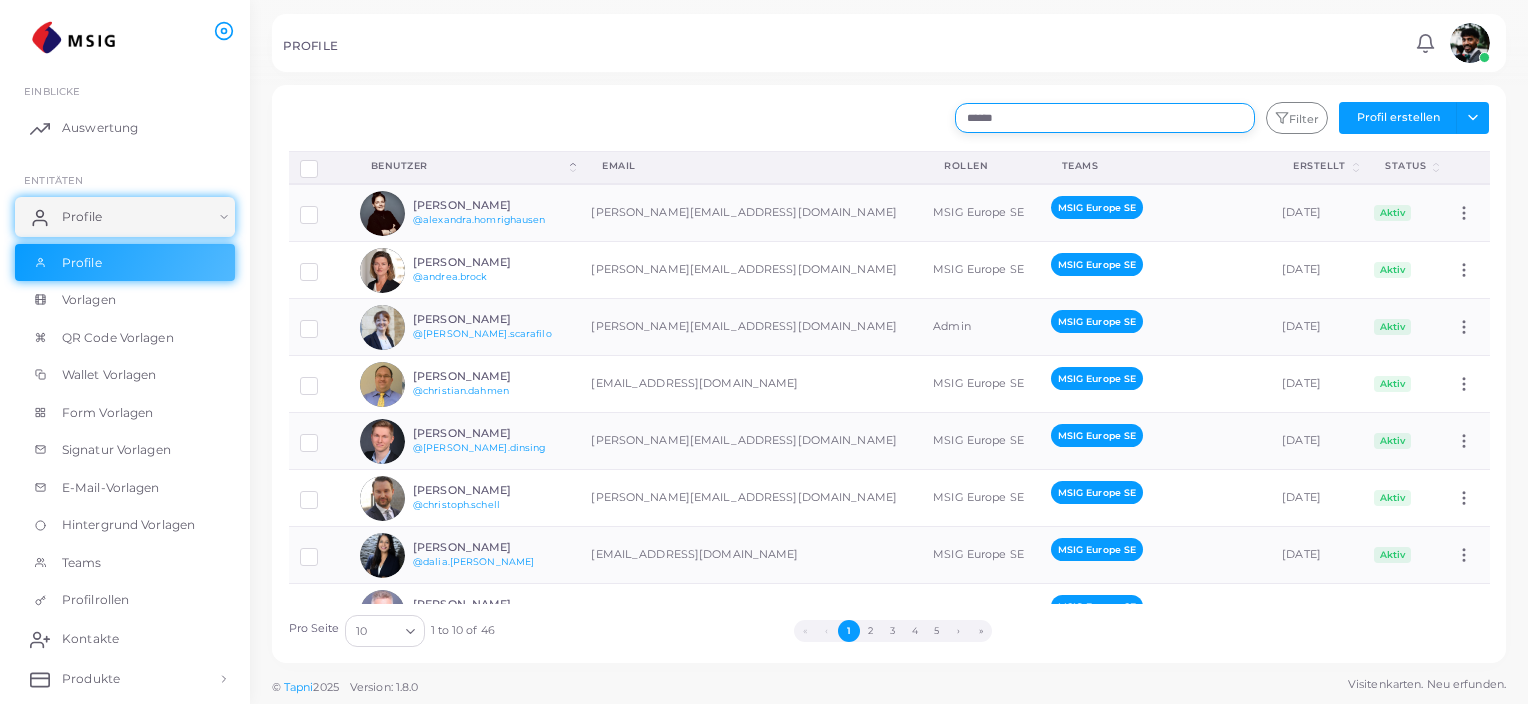 type on "******" 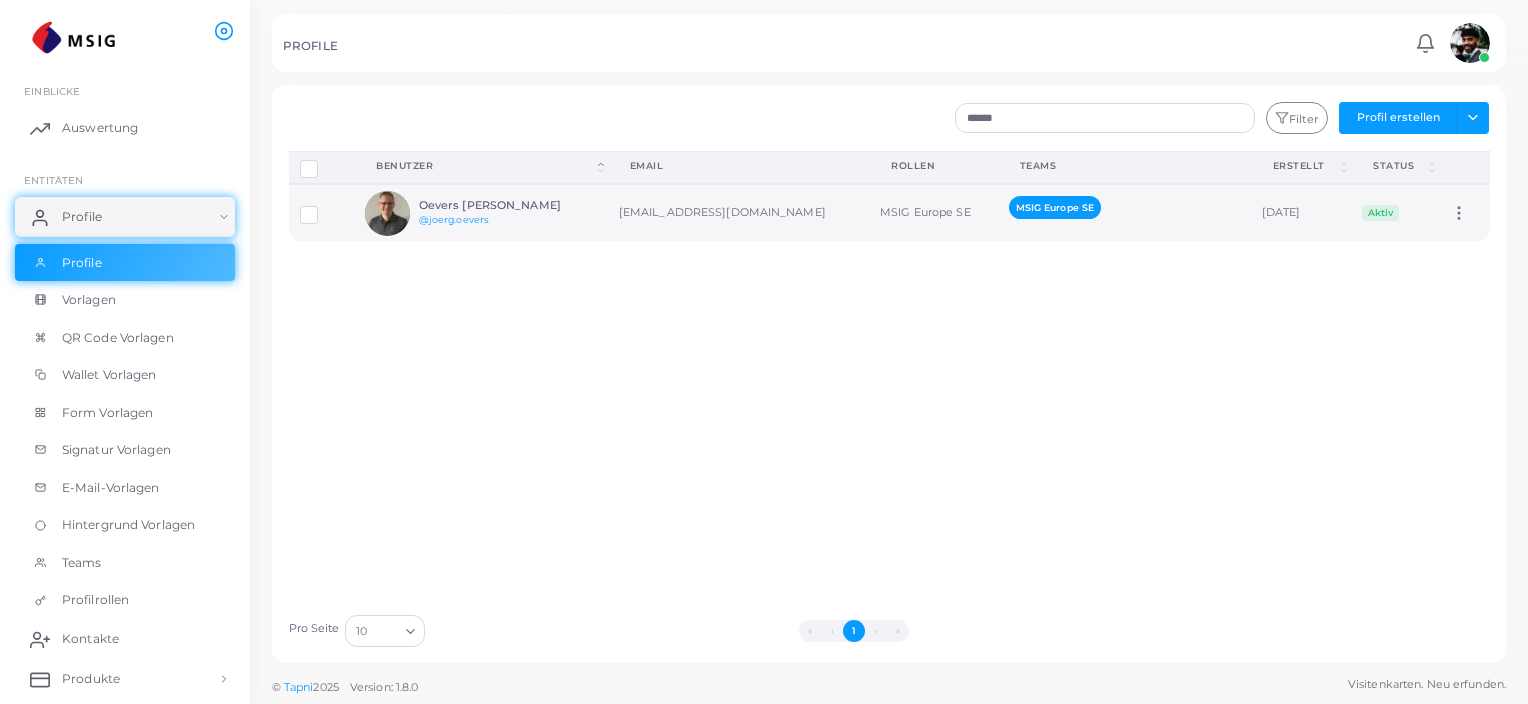 click on "Oevers [PERSON_NAME]" at bounding box center [492, 205] 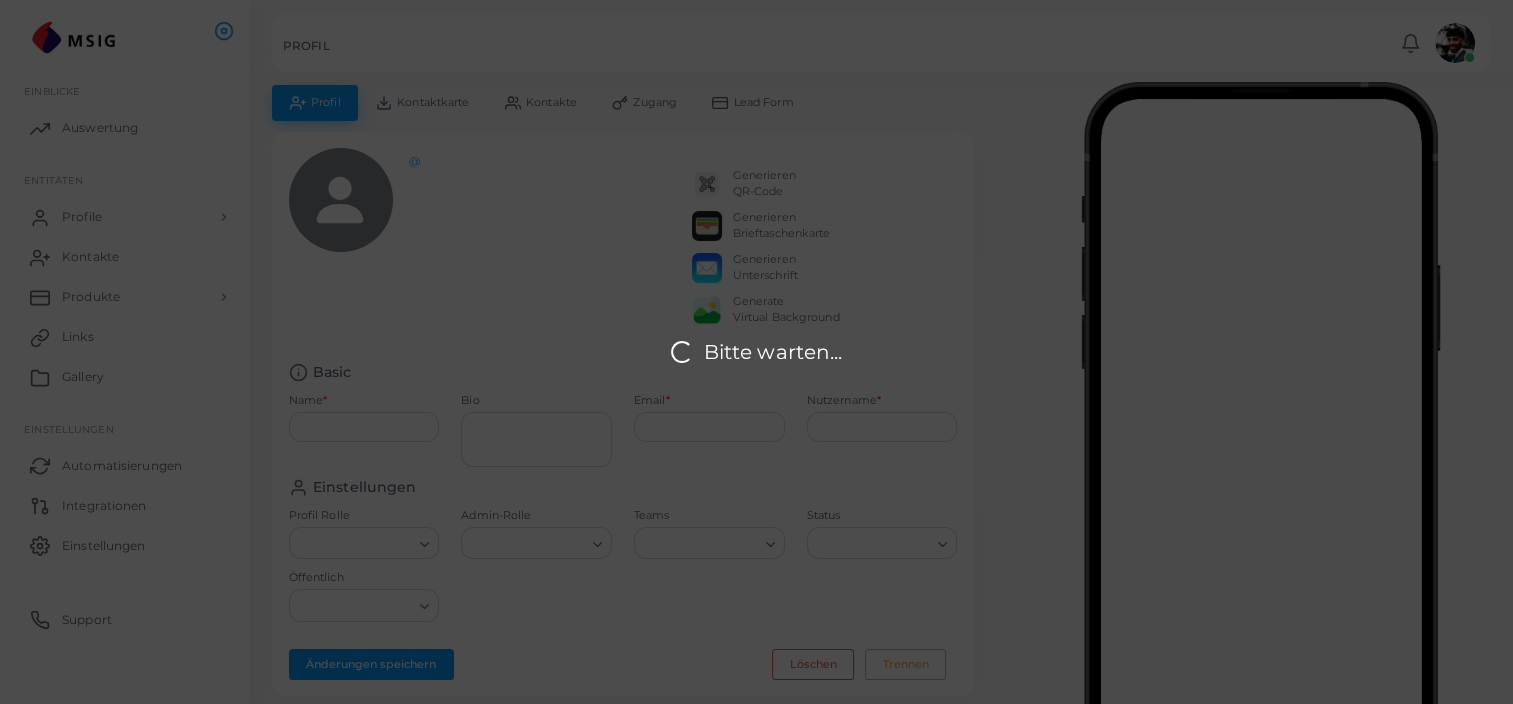 type on "**********" 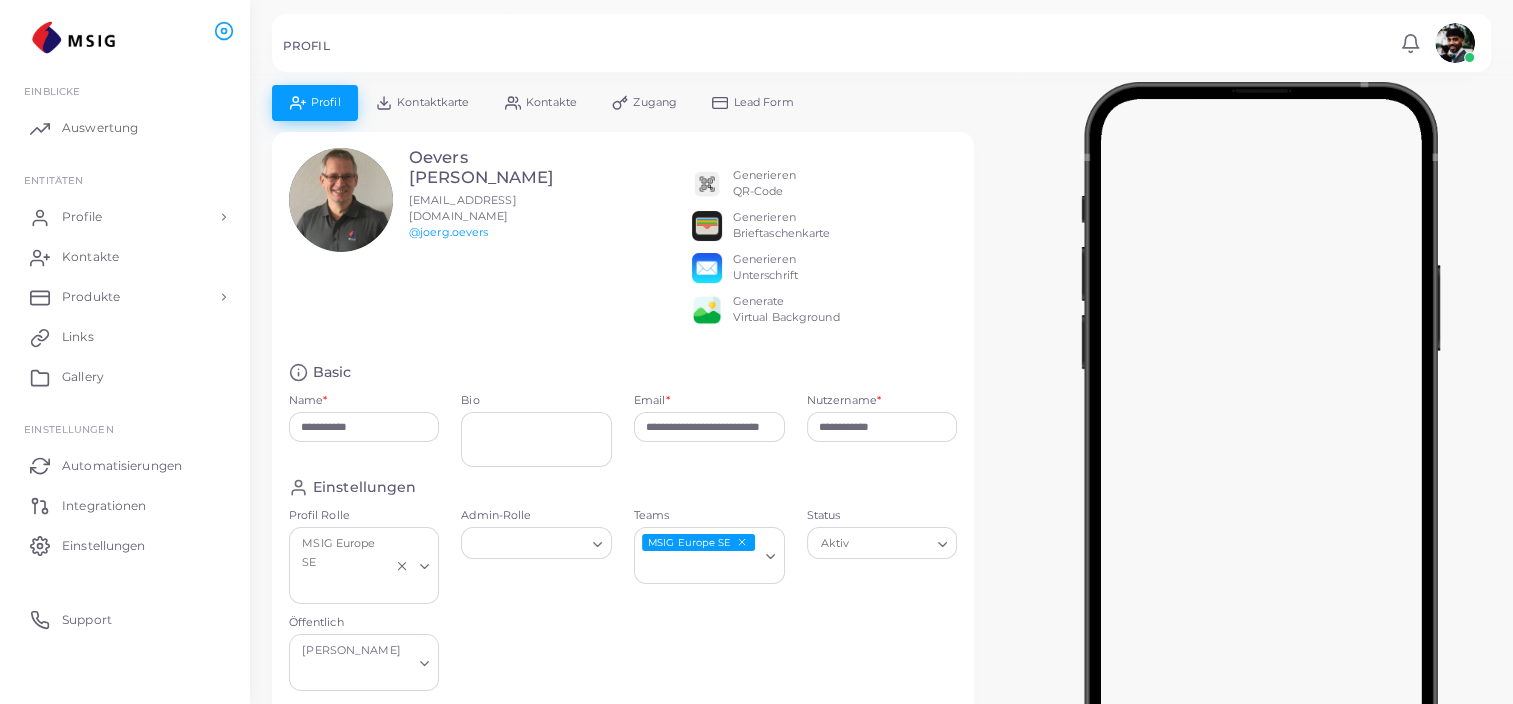 click at bounding box center (707, 310) 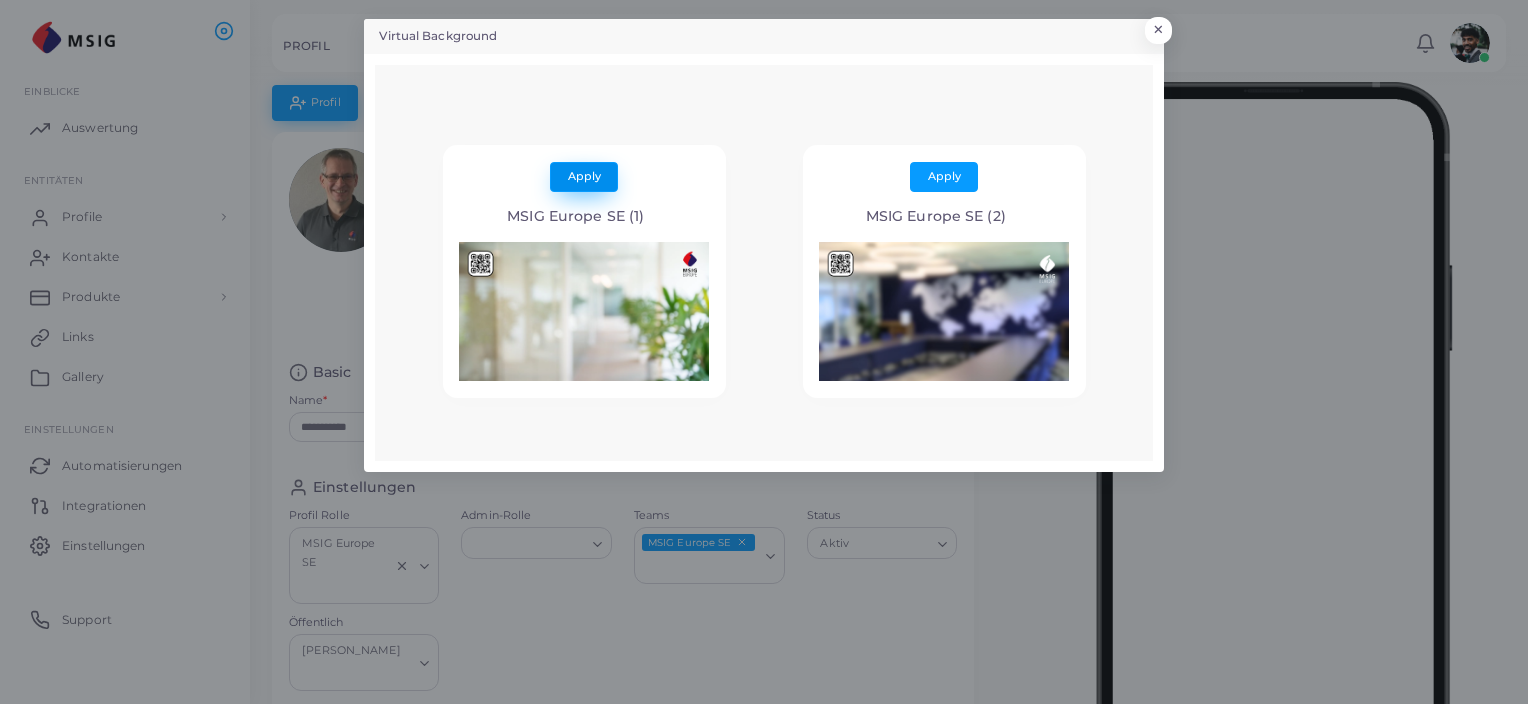 click on "Apply" at bounding box center [584, 177] 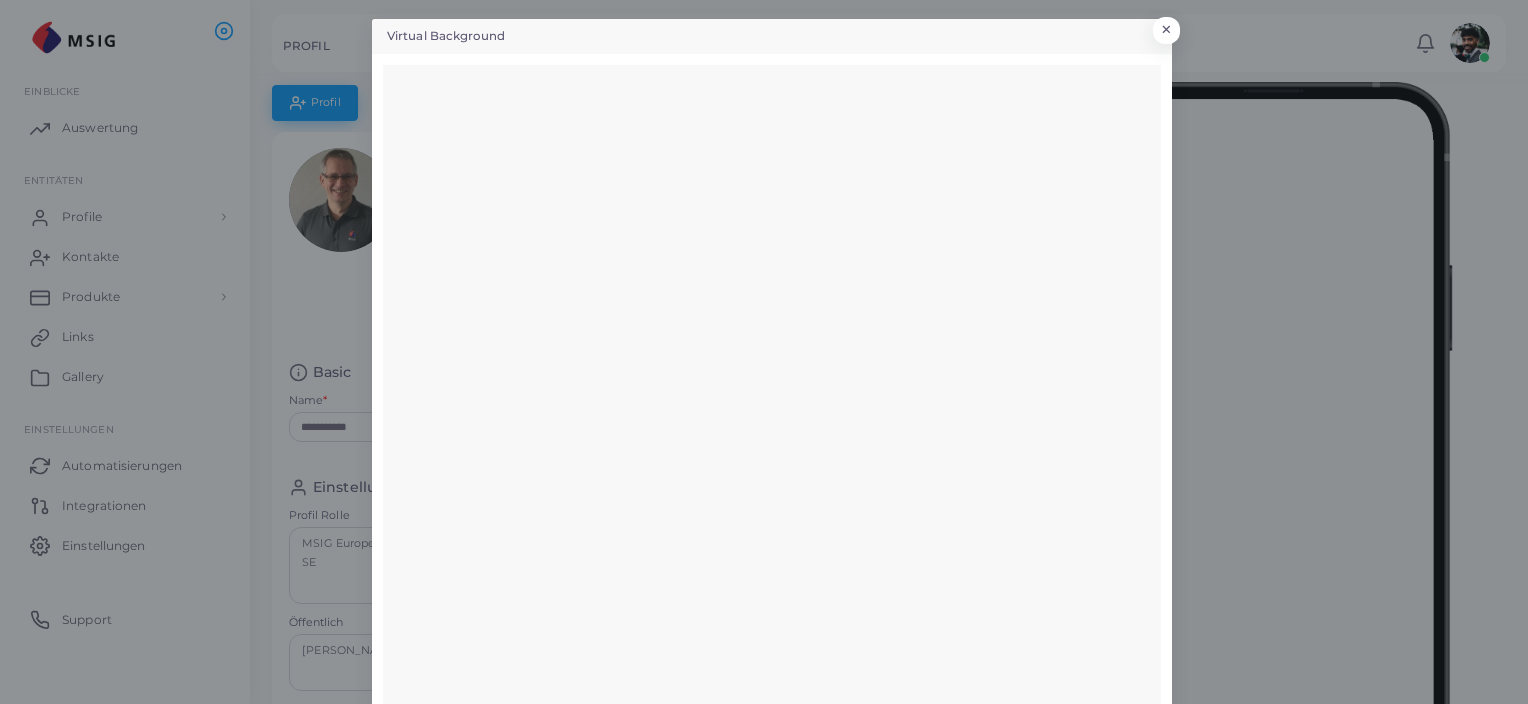 click on "Virtual Background × Apply  MSIG Europe SE (1)  Apply  MSIG Europe SE (2)" at bounding box center [764, 352] 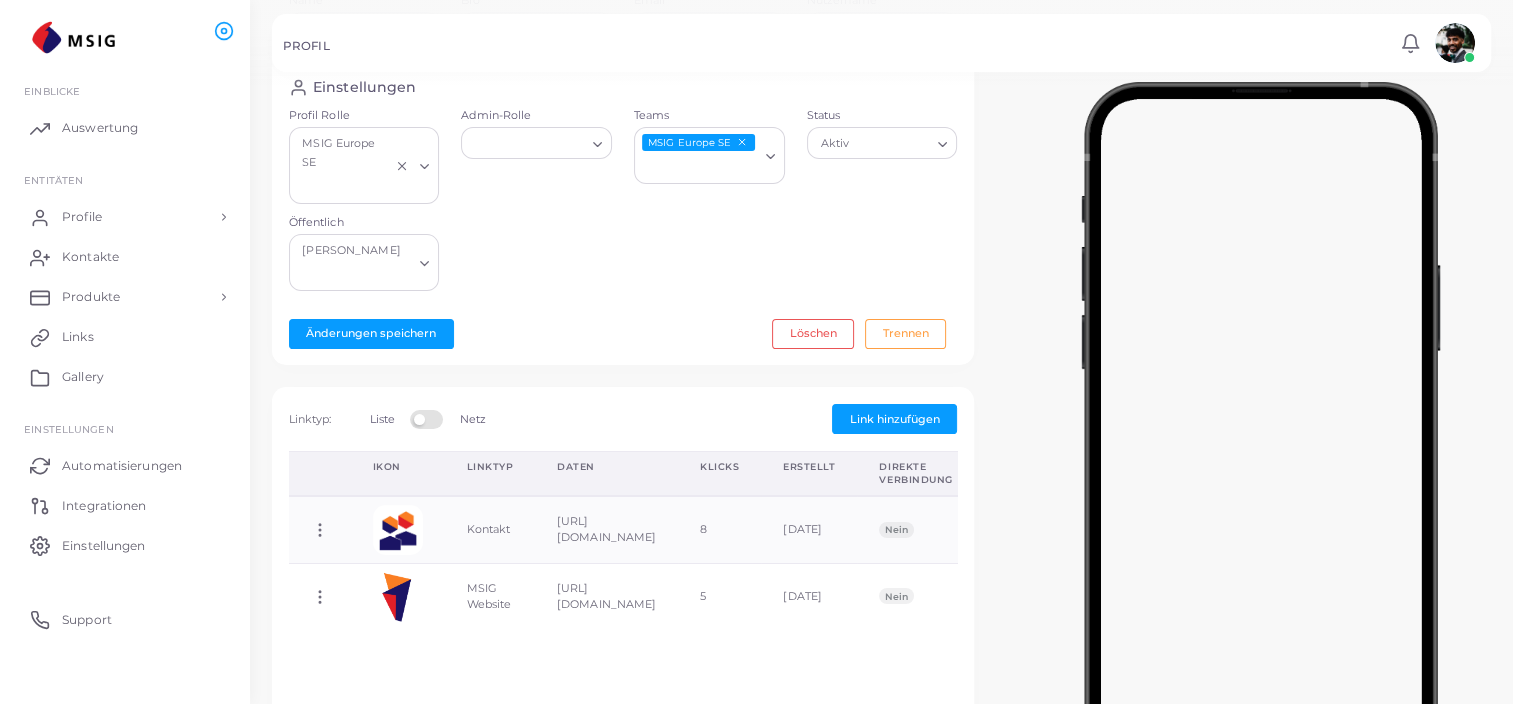 scroll, scrollTop: 600, scrollLeft: 0, axis: vertical 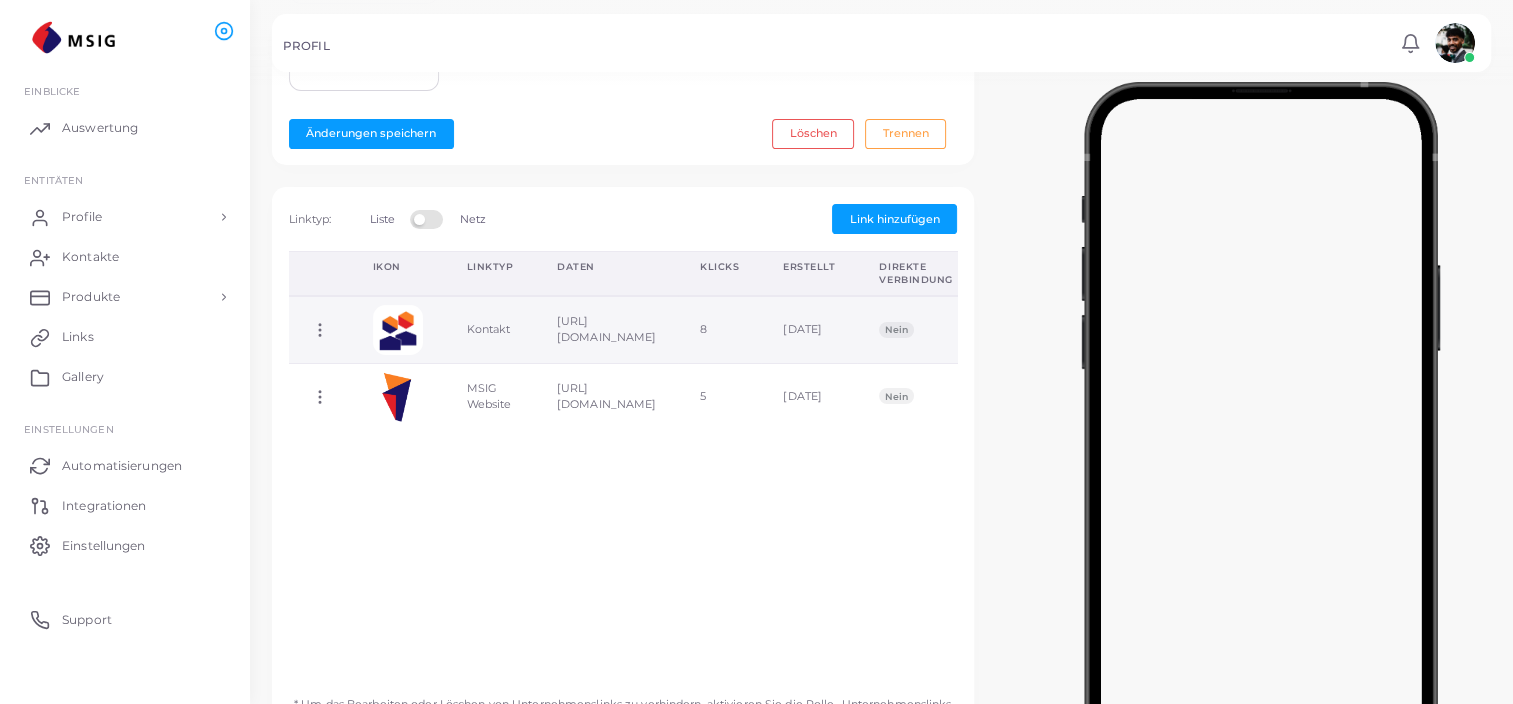 click 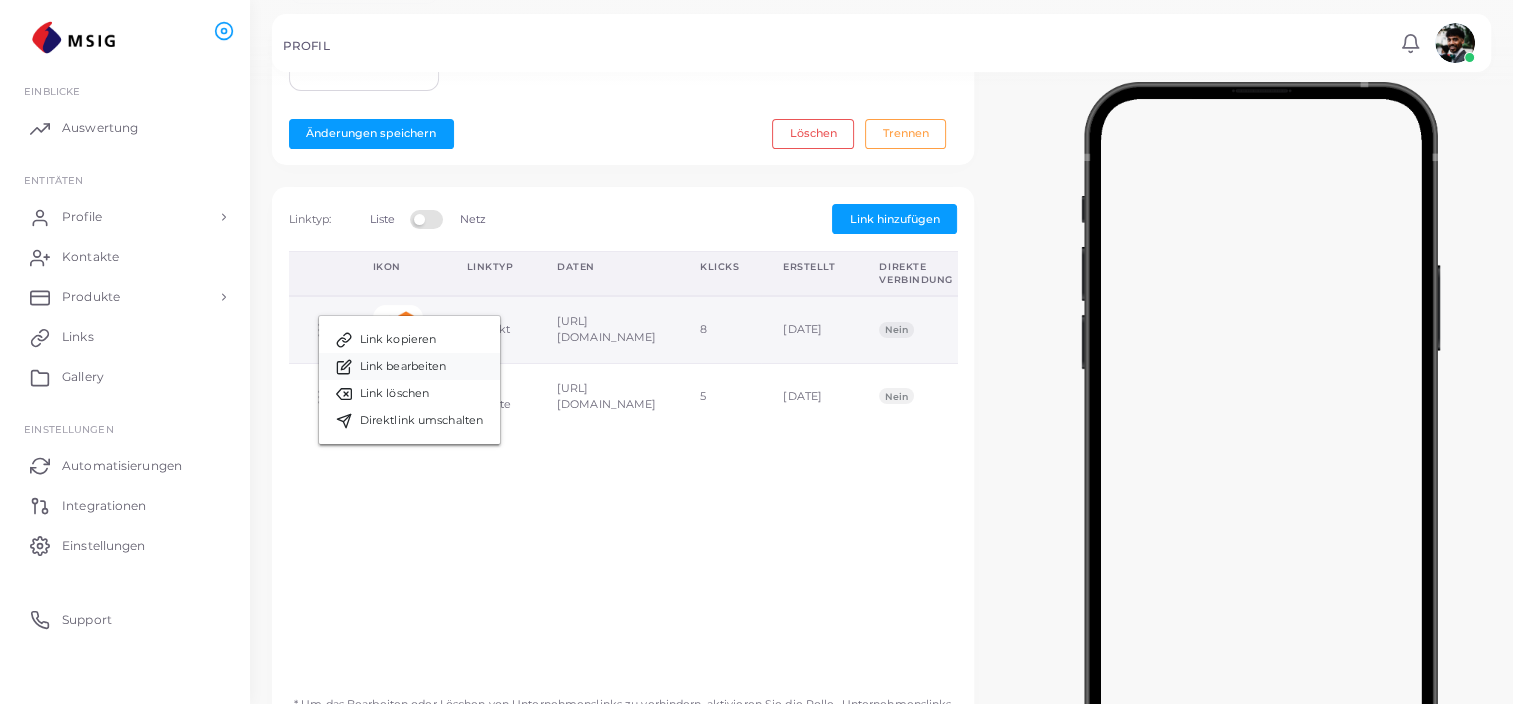 click on "Link bearbeiten" at bounding box center (403, 367) 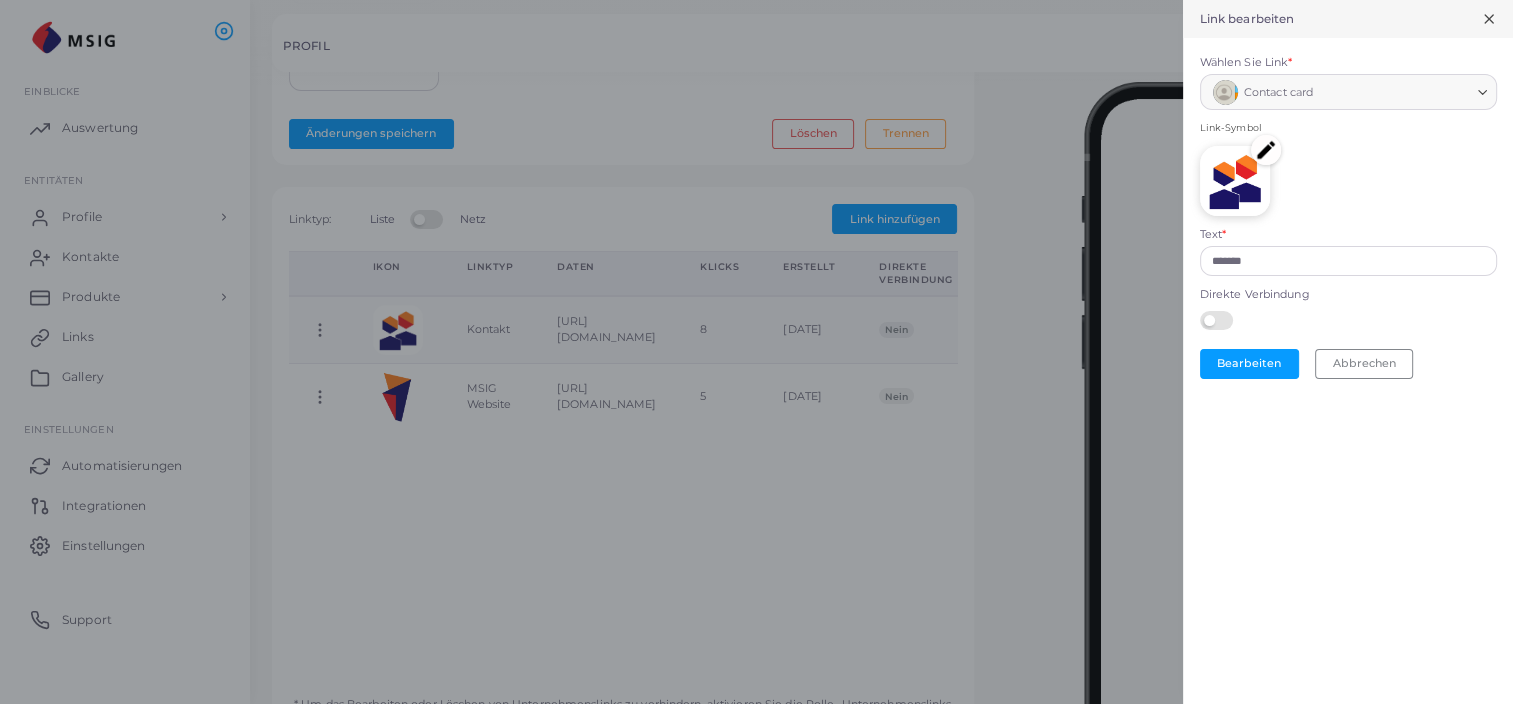 click at bounding box center (1266, 150) 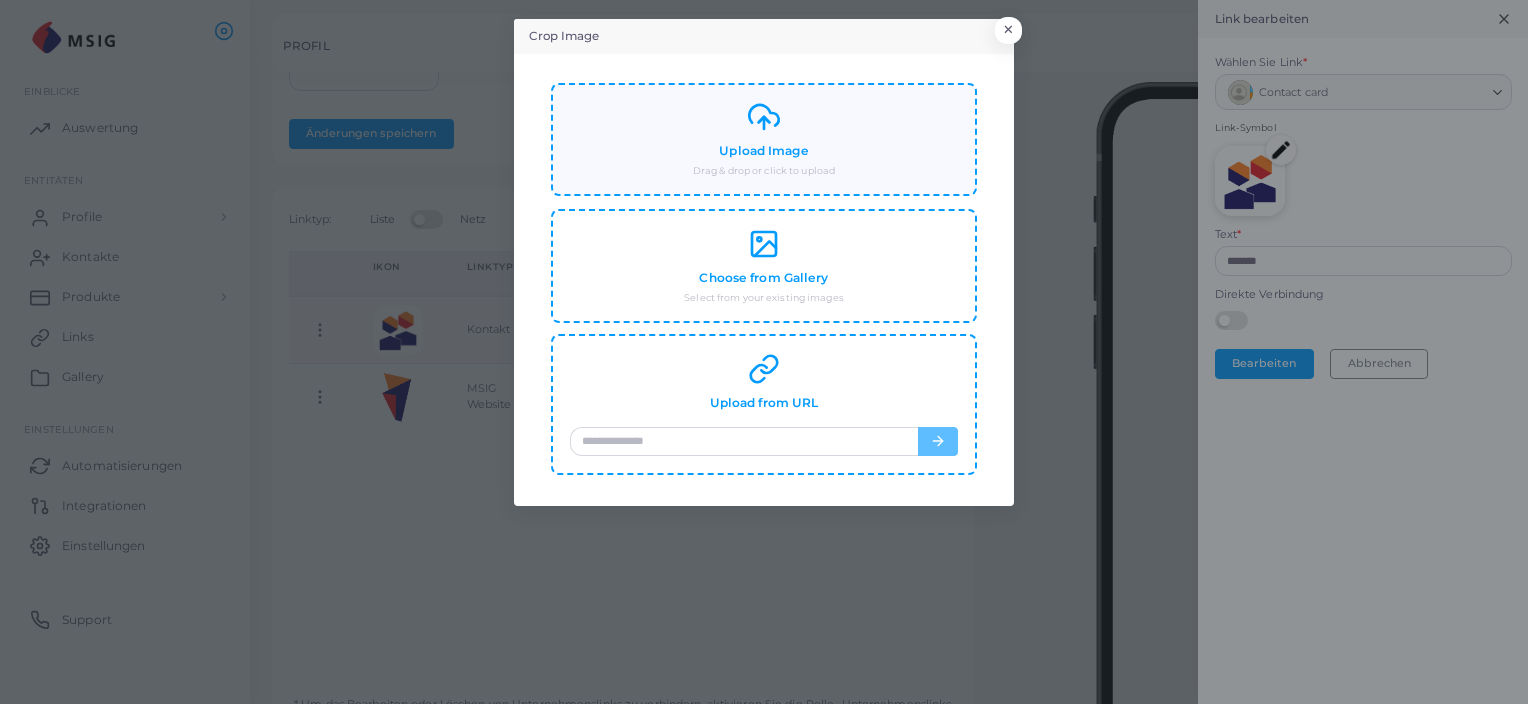 click on "Upload Image Drag & drop or click to upload" at bounding box center (764, 139) 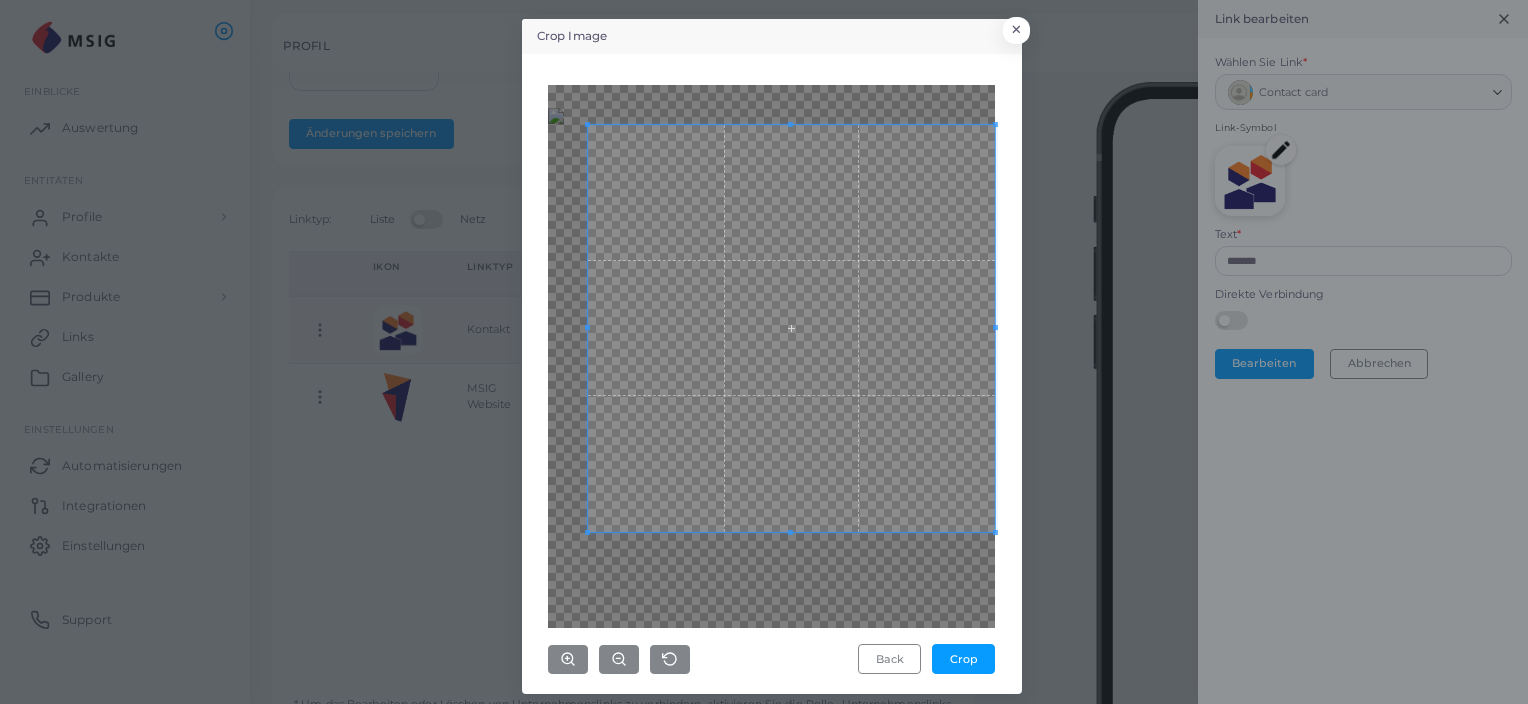 click on "**********" at bounding box center [764, -248] 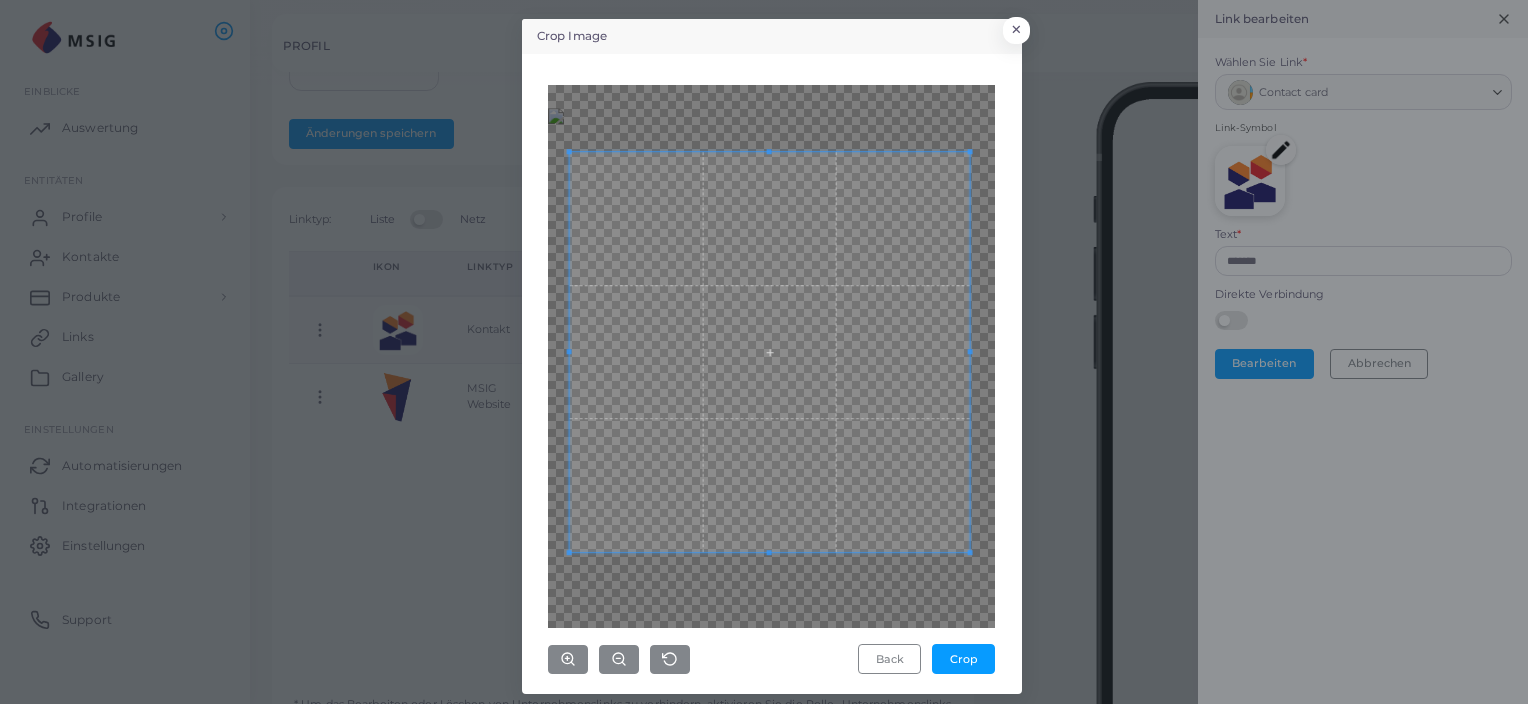 click at bounding box center (769, 352) 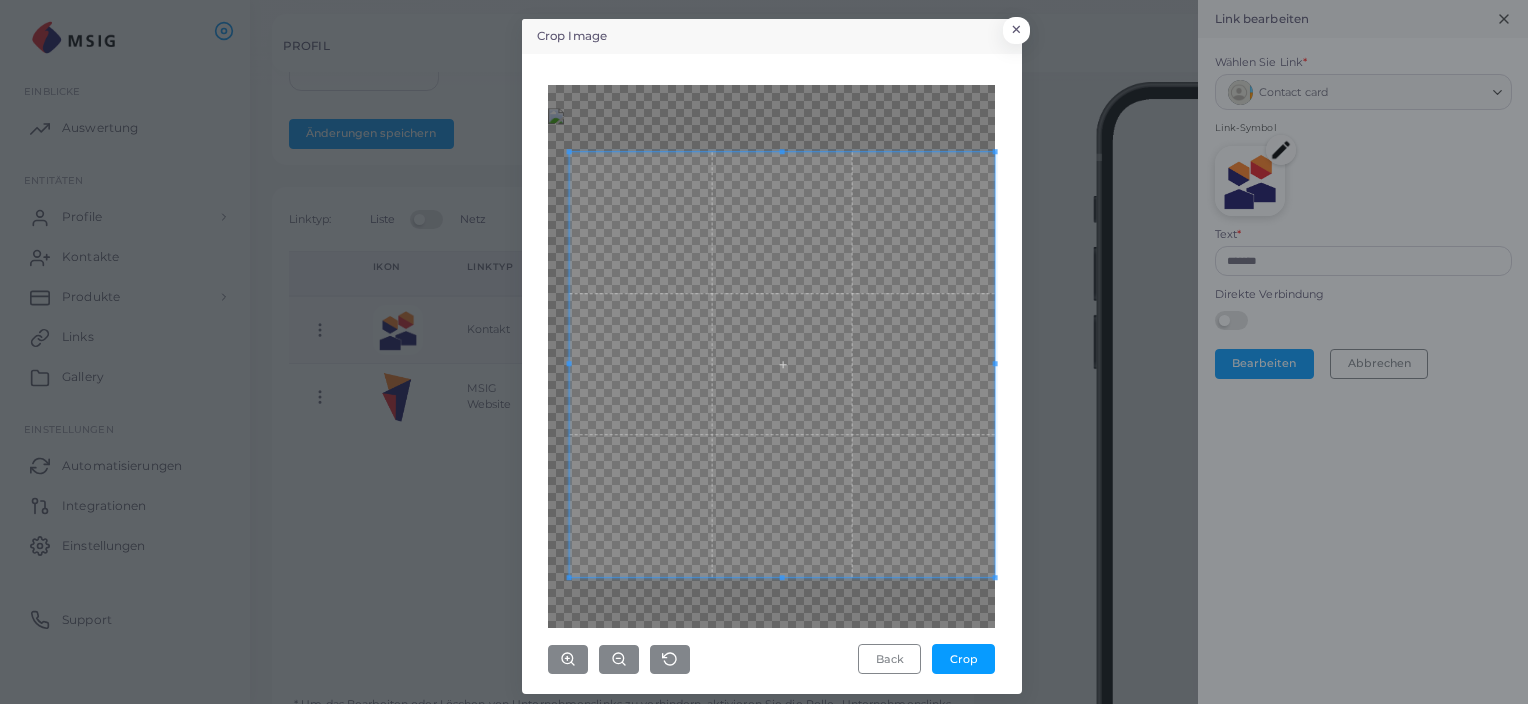 click on "Back   Crop" at bounding box center [772, 374] 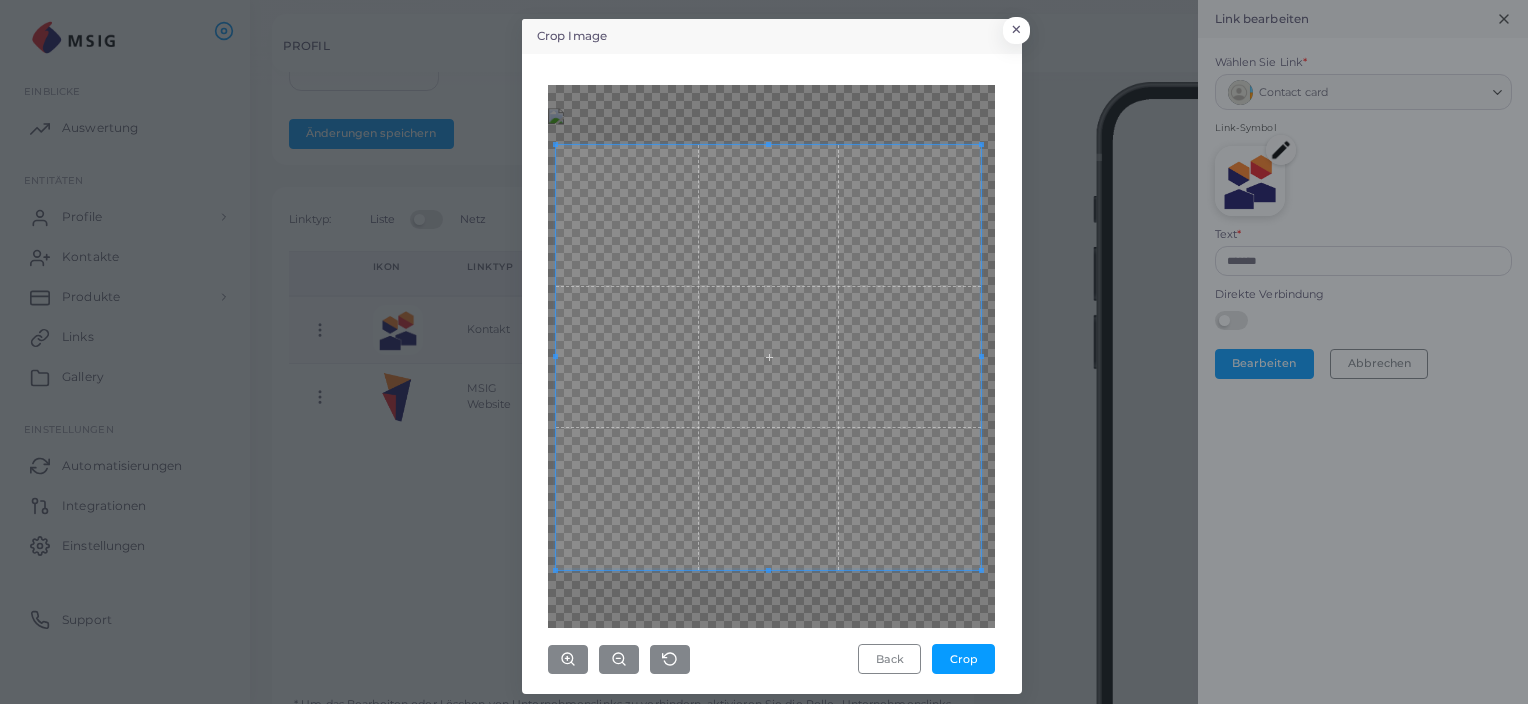 click at bounding box center [768, 357] 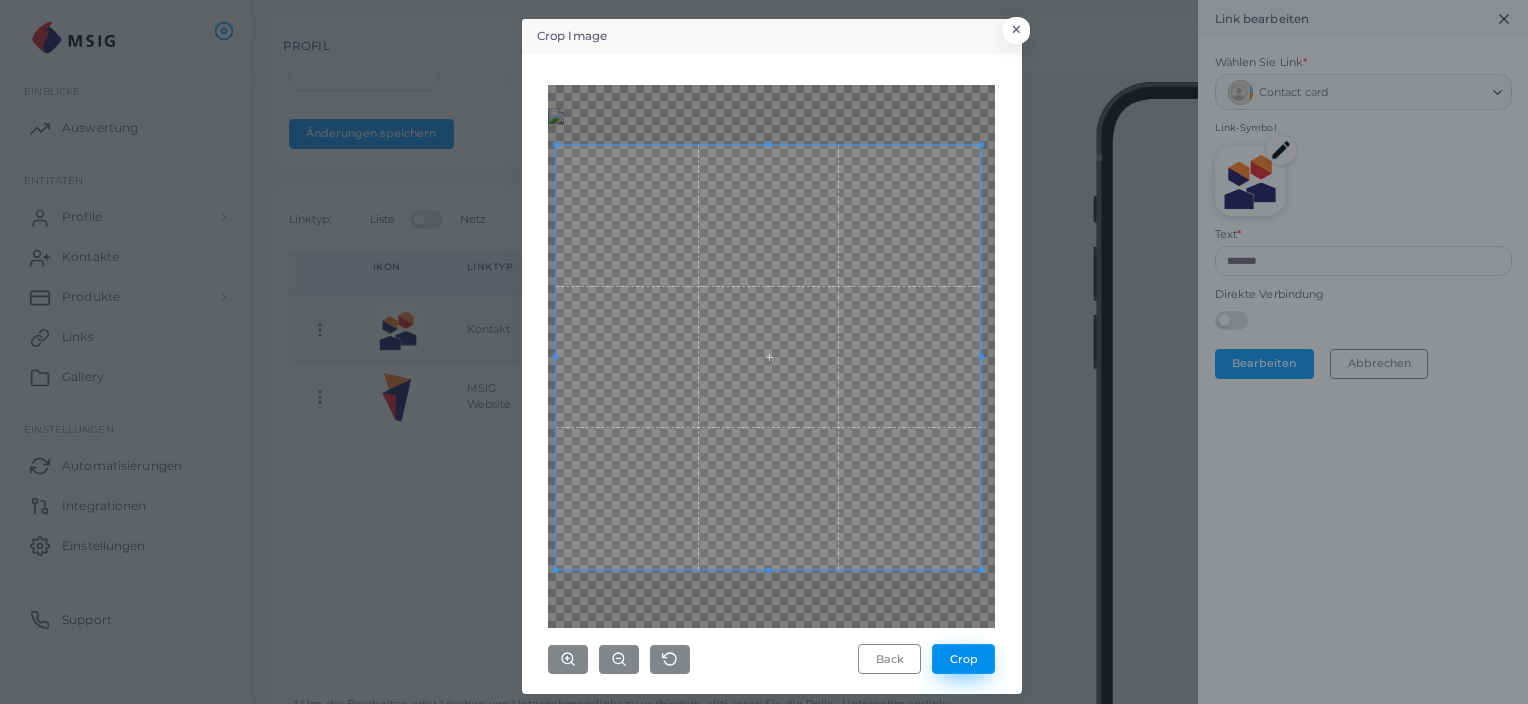 click on "Crop" at bounding box center (963, 659) 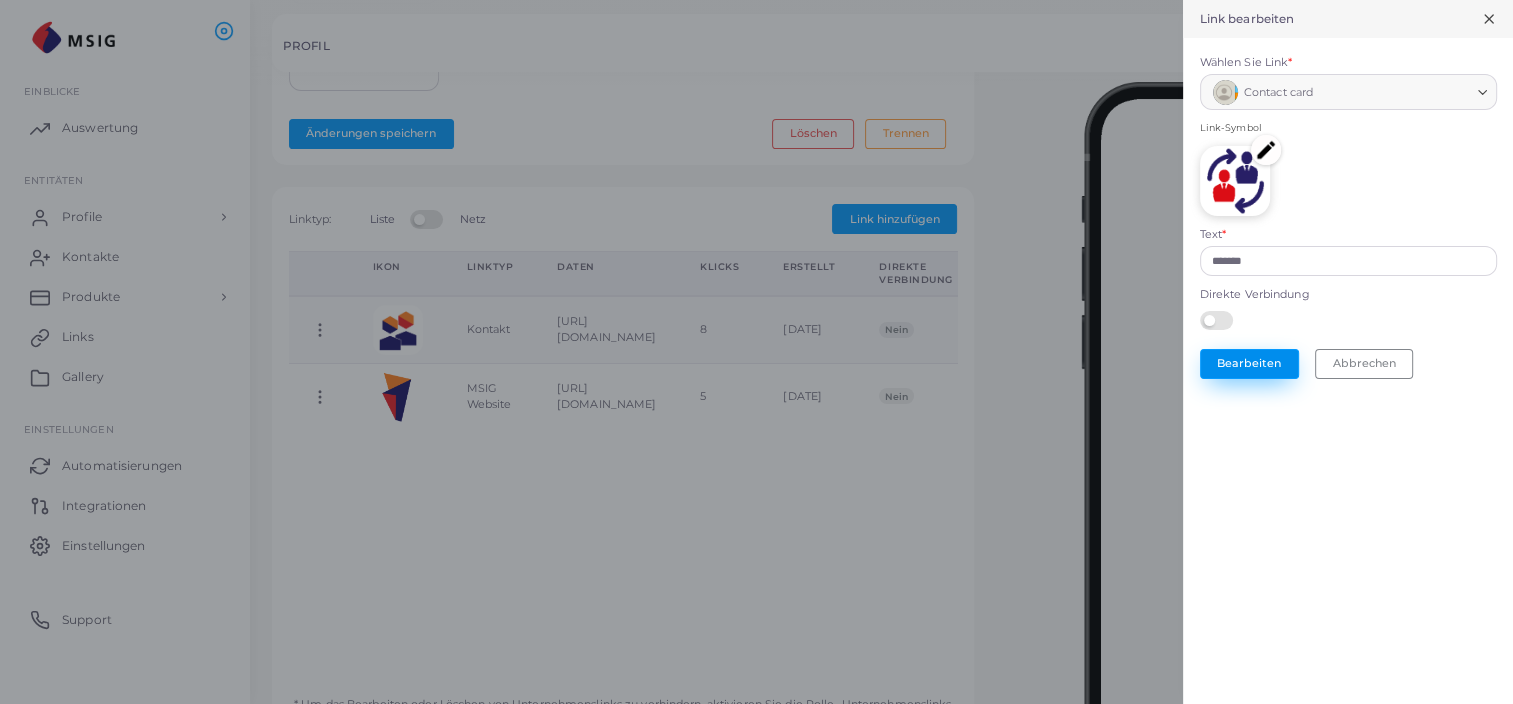 click on "Bearbeiten" at bounding box center [1249, 364] 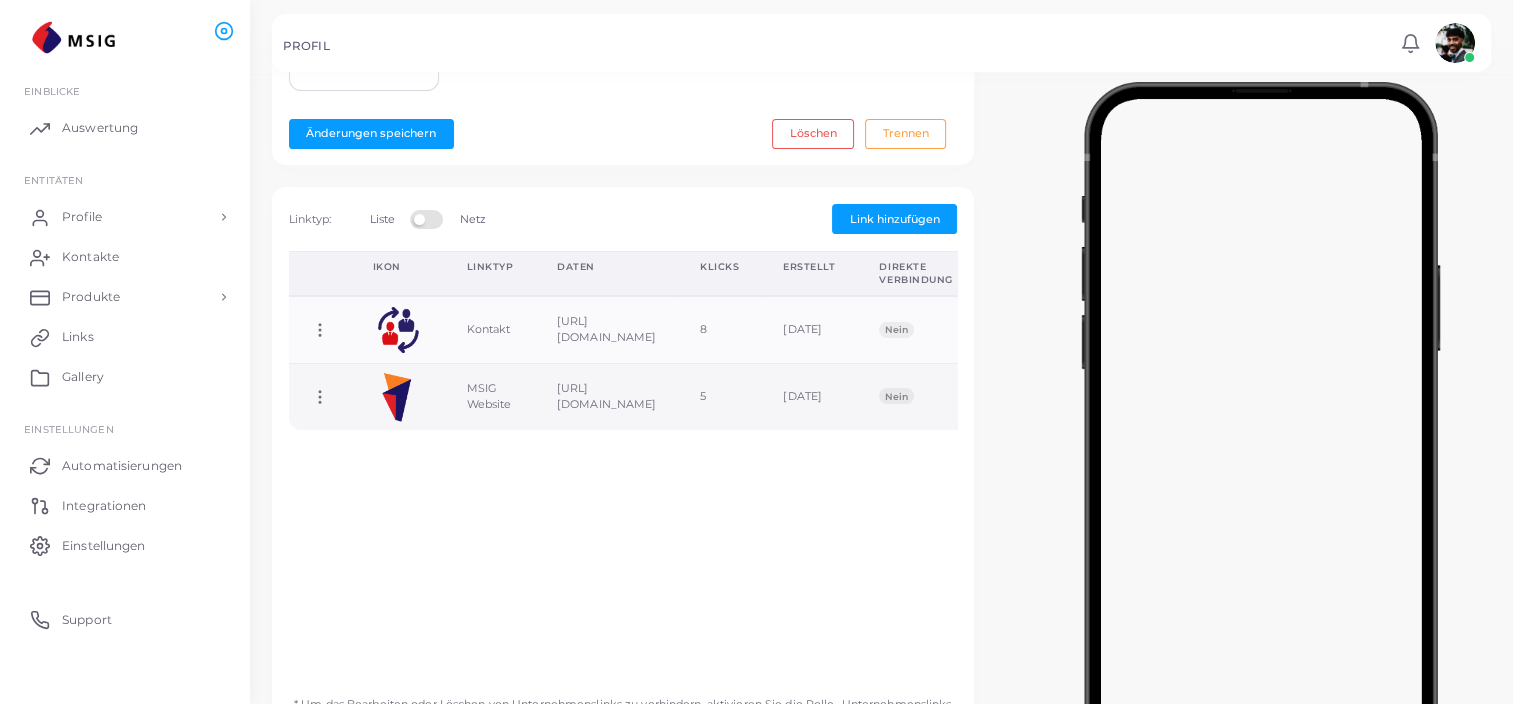 click 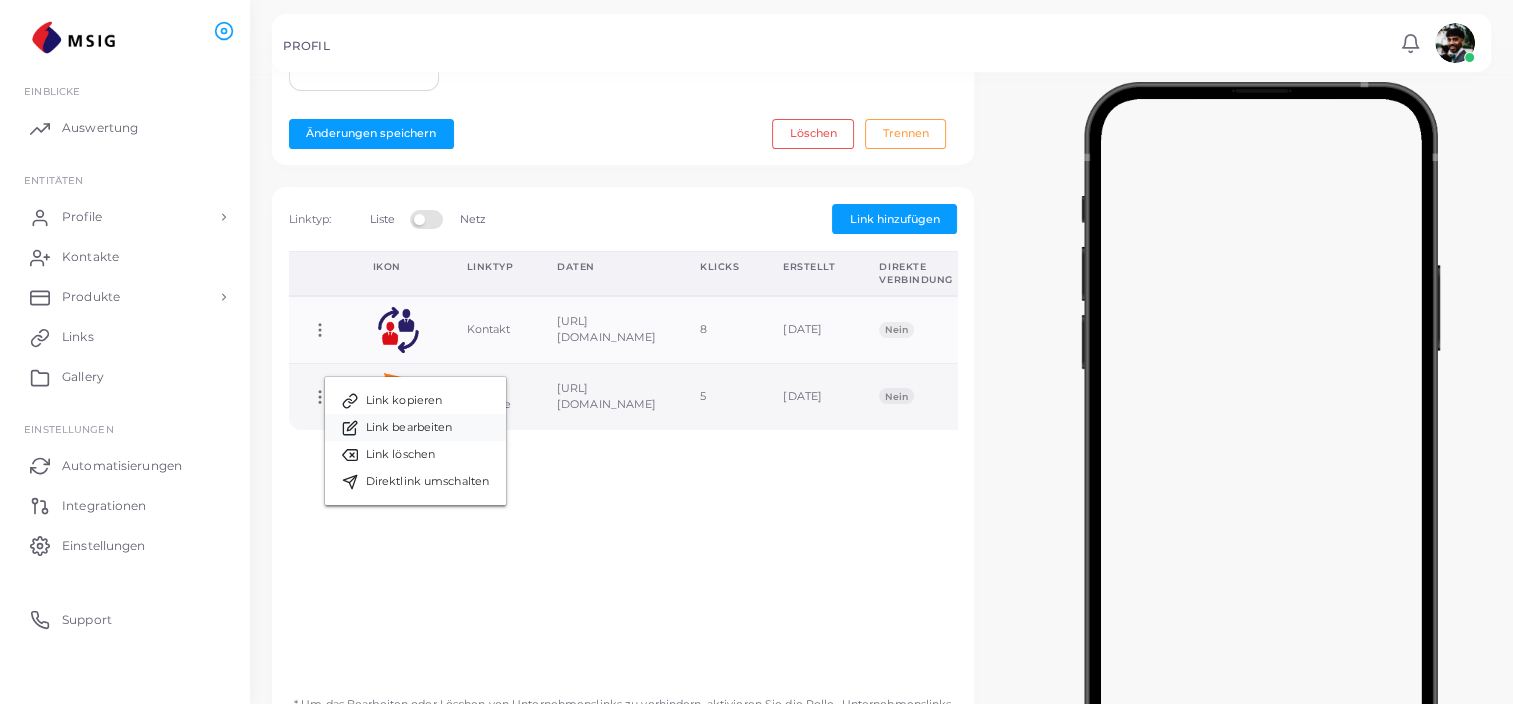 click on "Link bearbeiten" at bounding box center (409, 428) 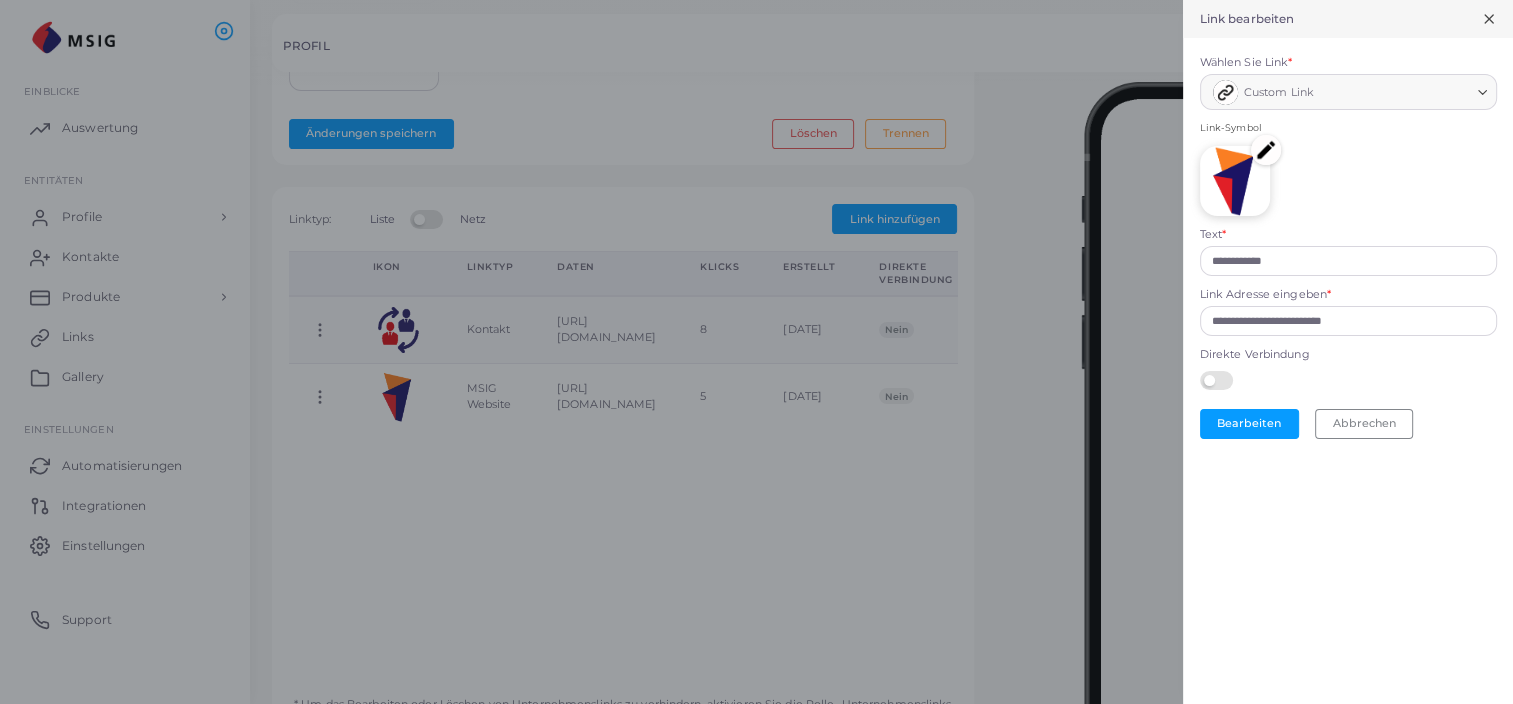 click at bounding box center [1266, 150] 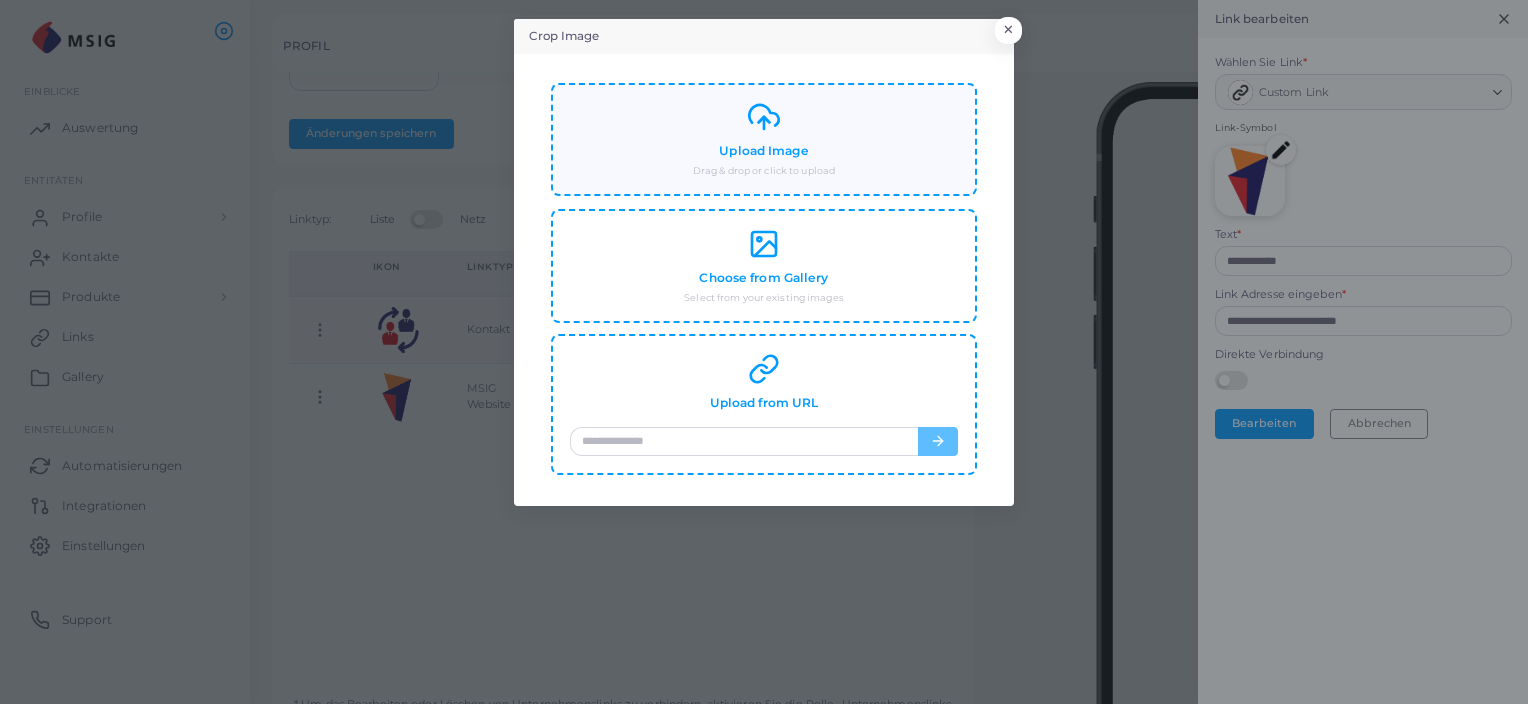click on "Drag & drop or click to upload" at bounding box center [764, 171] 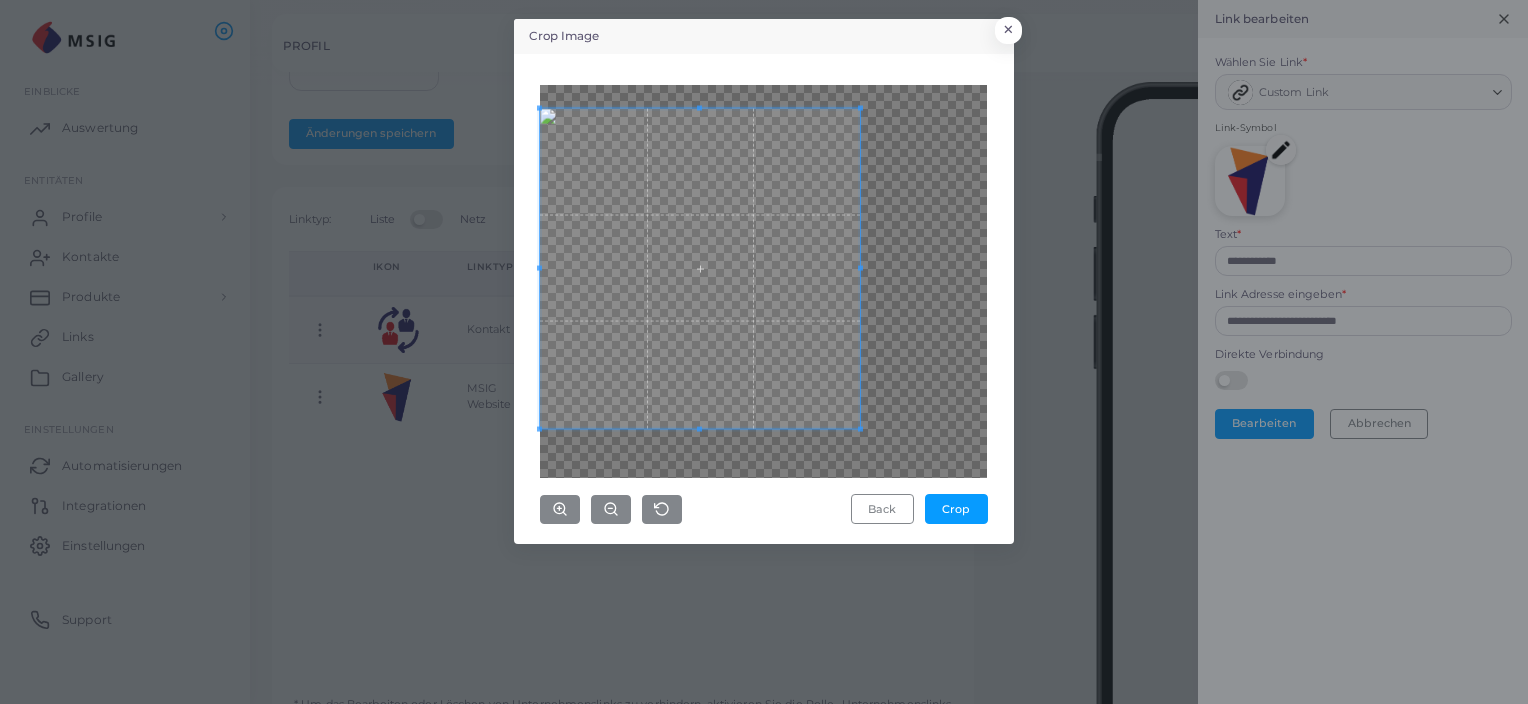 click at bounding box center (700, 268) 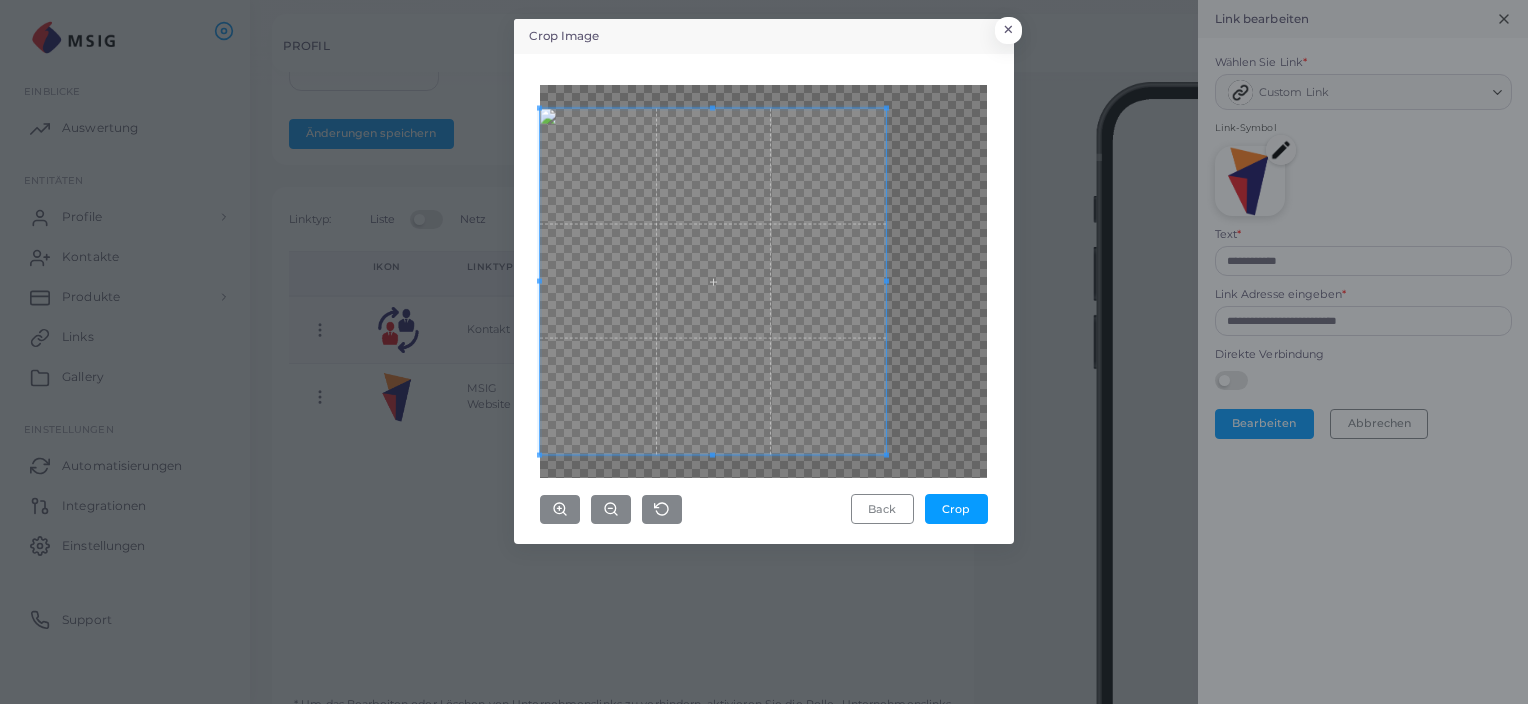 click on "Crop Image ×  Back   Crop" at bounding box center [764, 352] 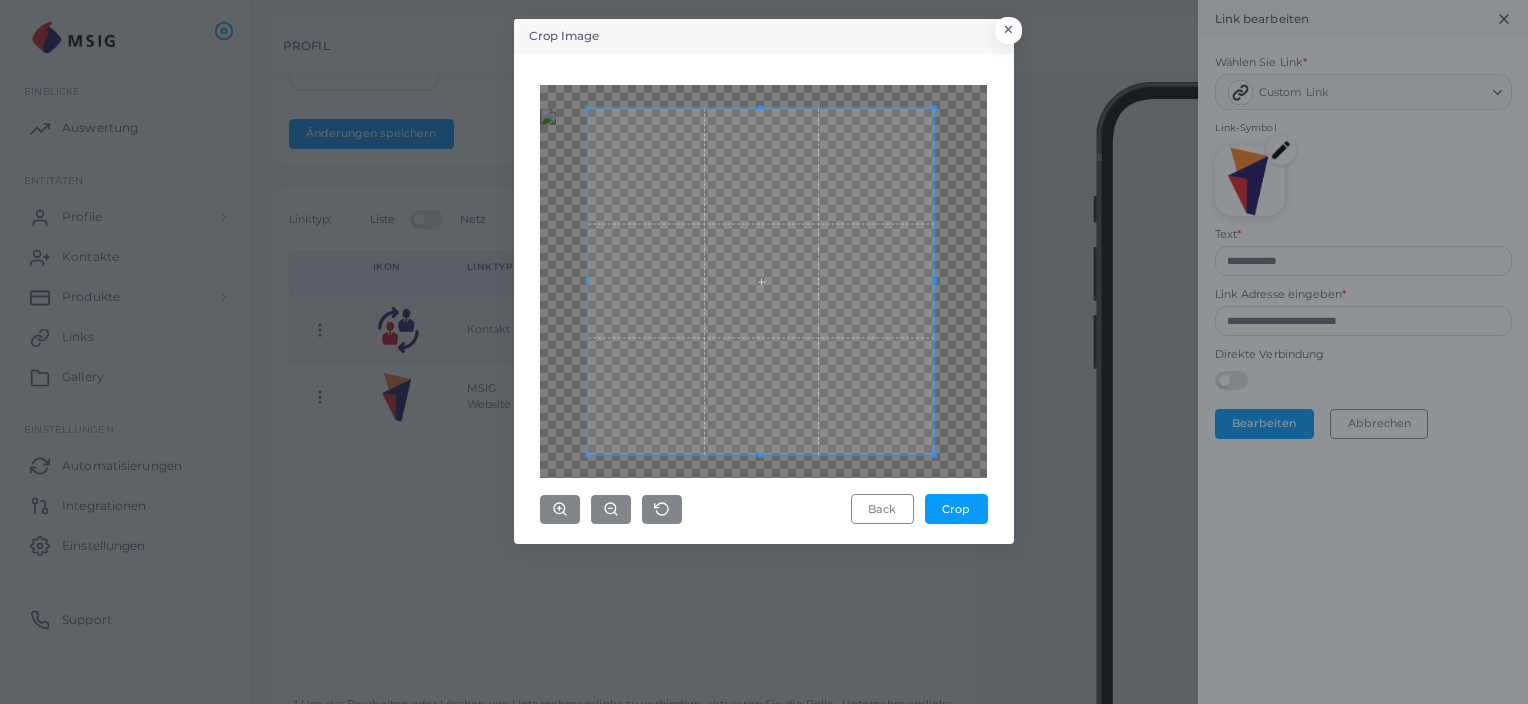 click at bounding box center [761, 281] 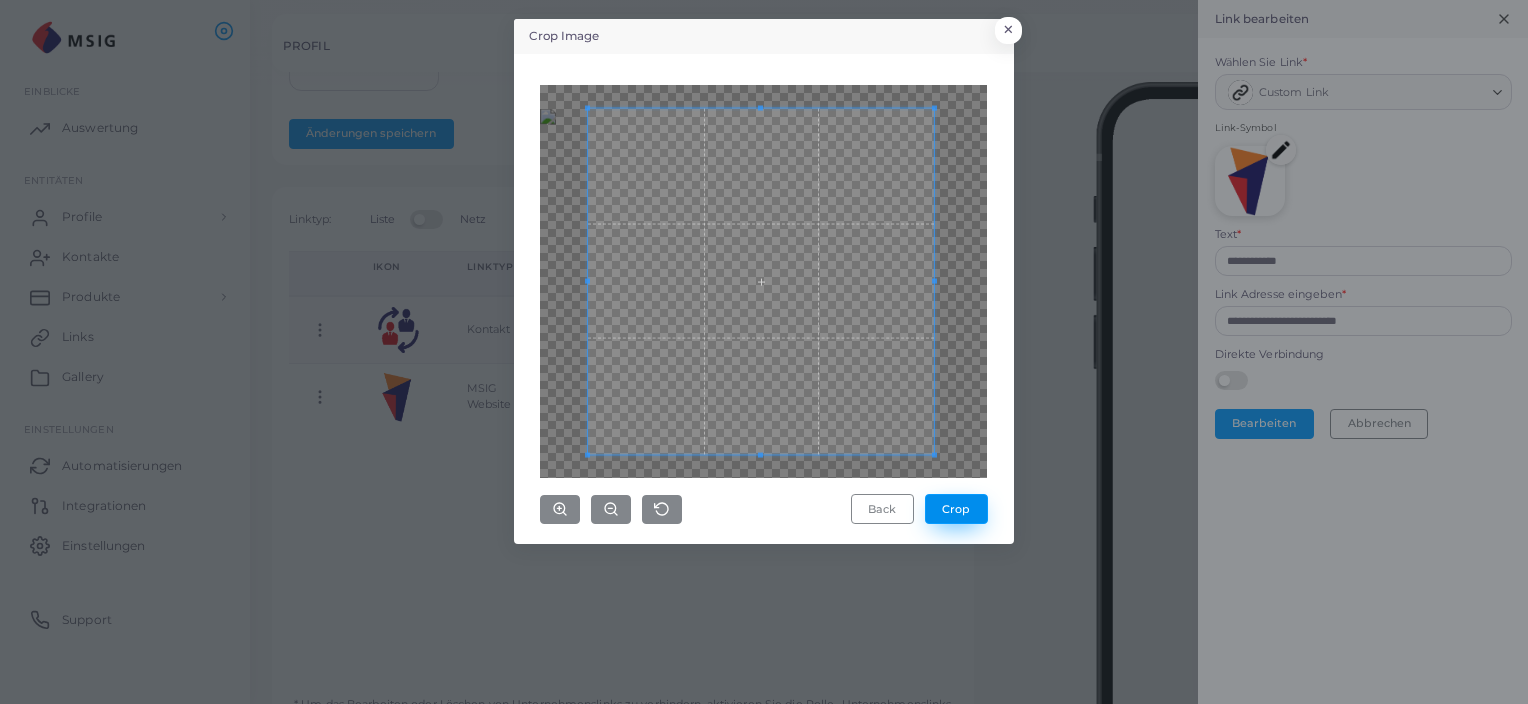 click on "Crop" at bounding box center [956, 509] 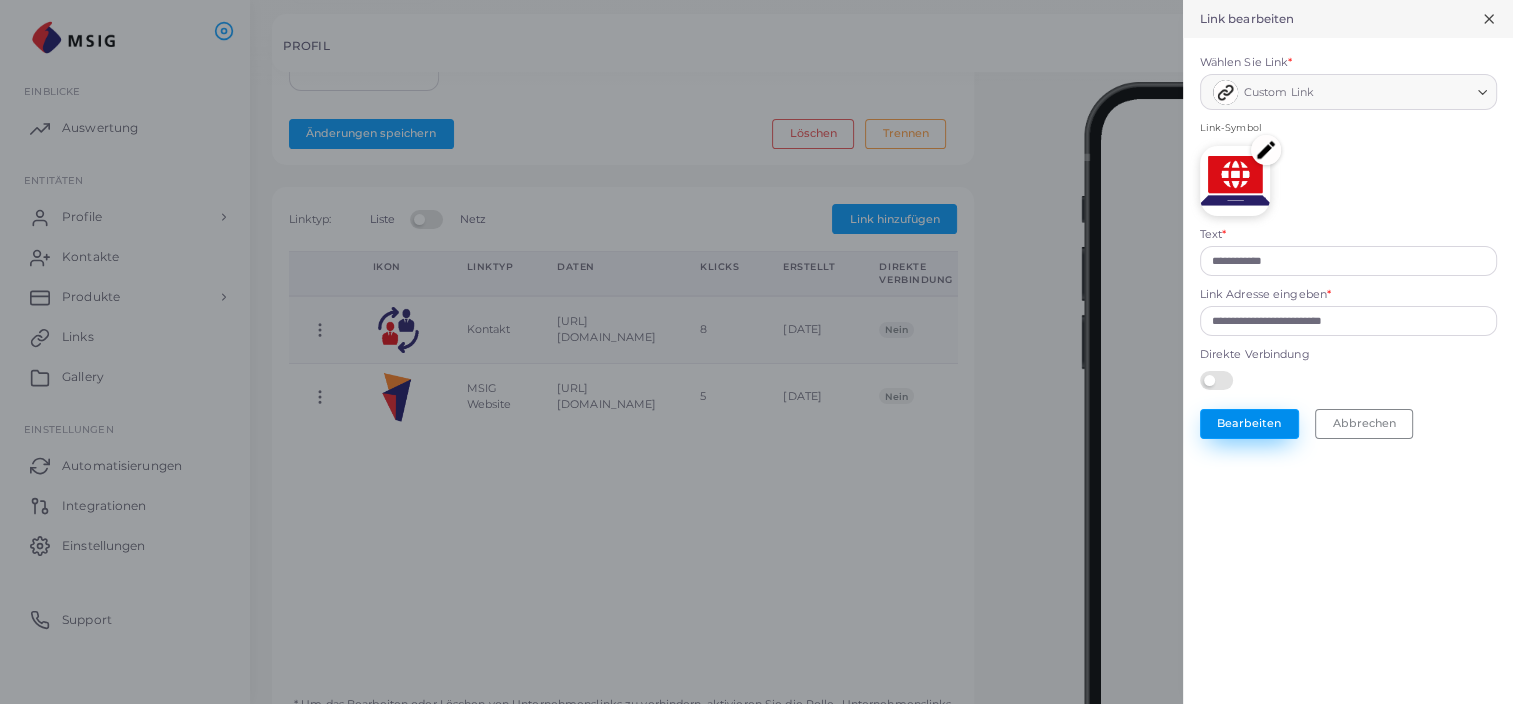 click on "Bearbeiten" at bounding box center (1249, 424) 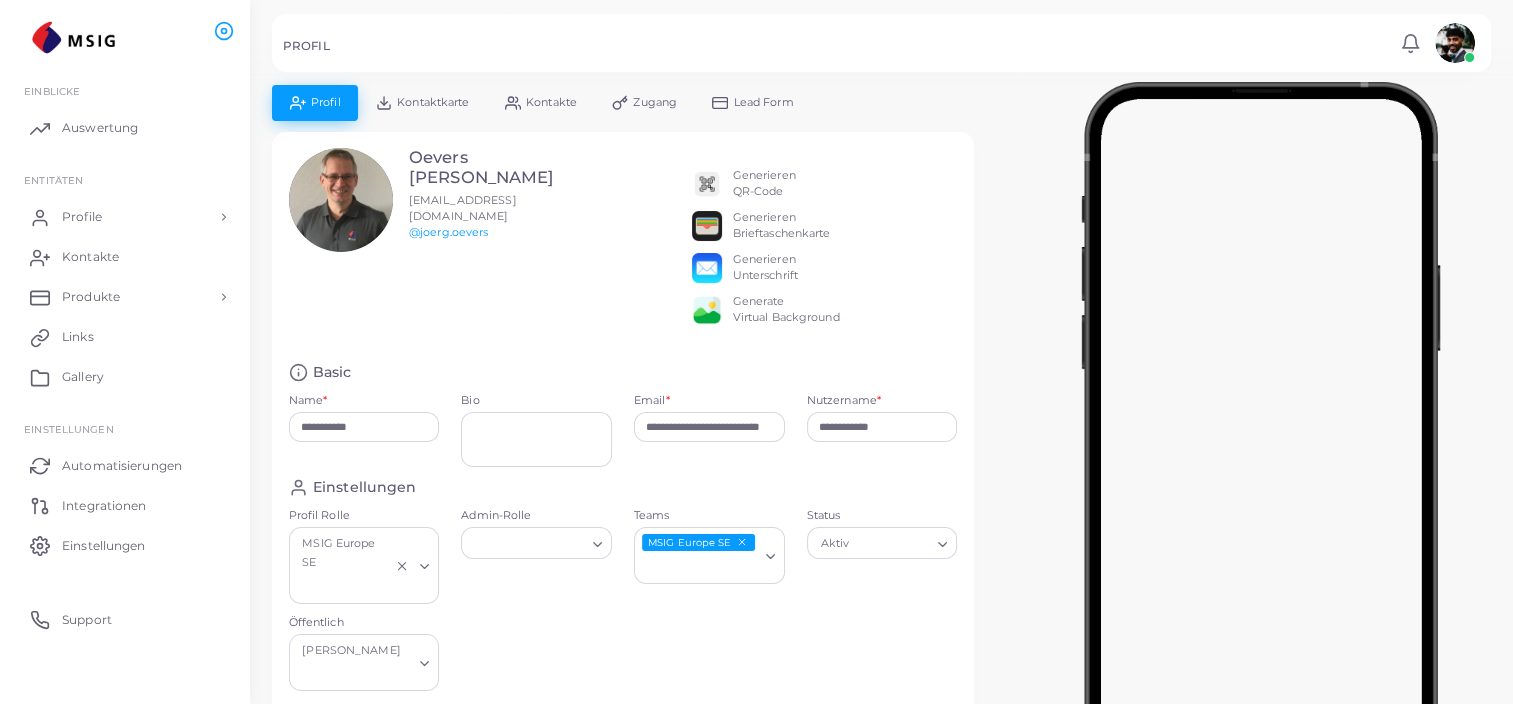 scroll, scrollTop: 300, scrollLeft: 0, axis: vertical 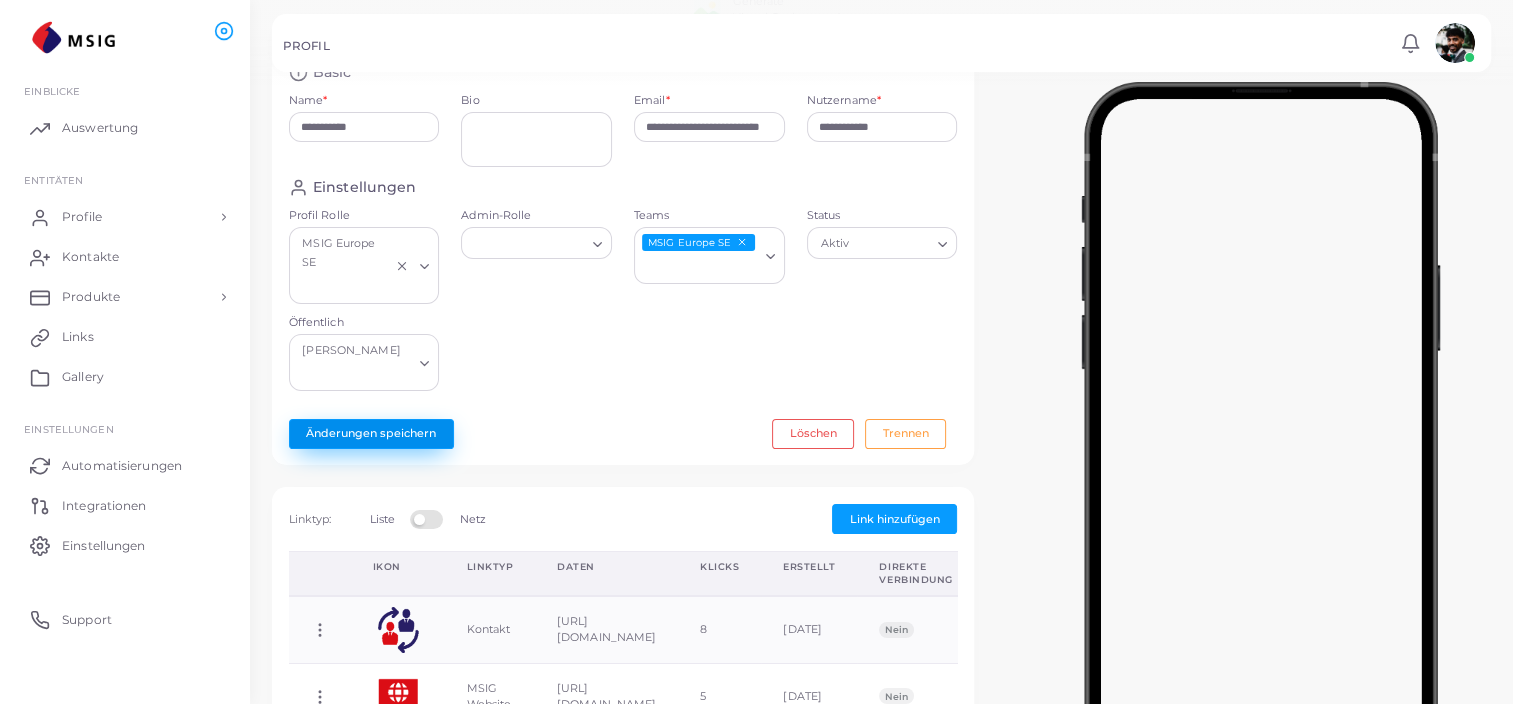 click on "Änderungen speichern" at bounding box center [371, 434] 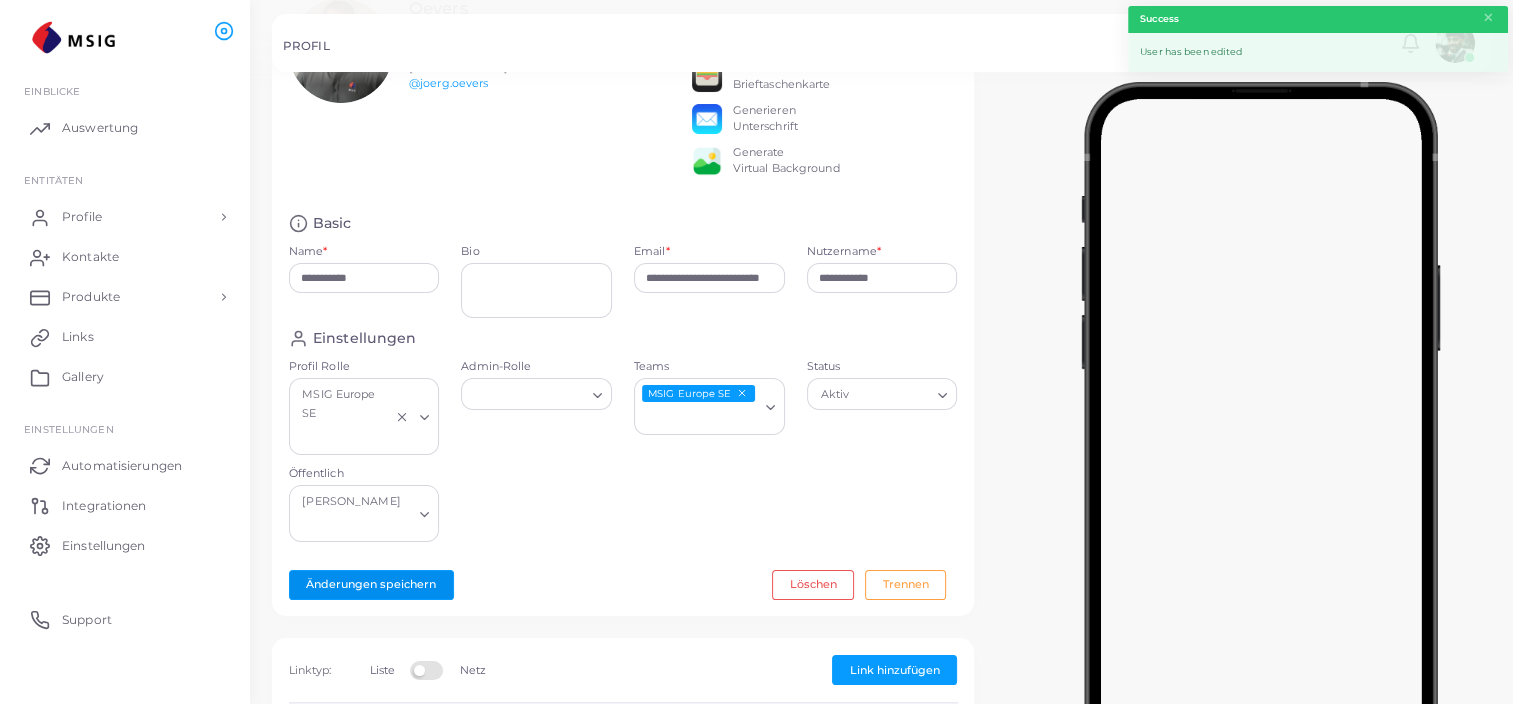 scroll, scrollTop: 0, scrollLeft: 0, axis: both 